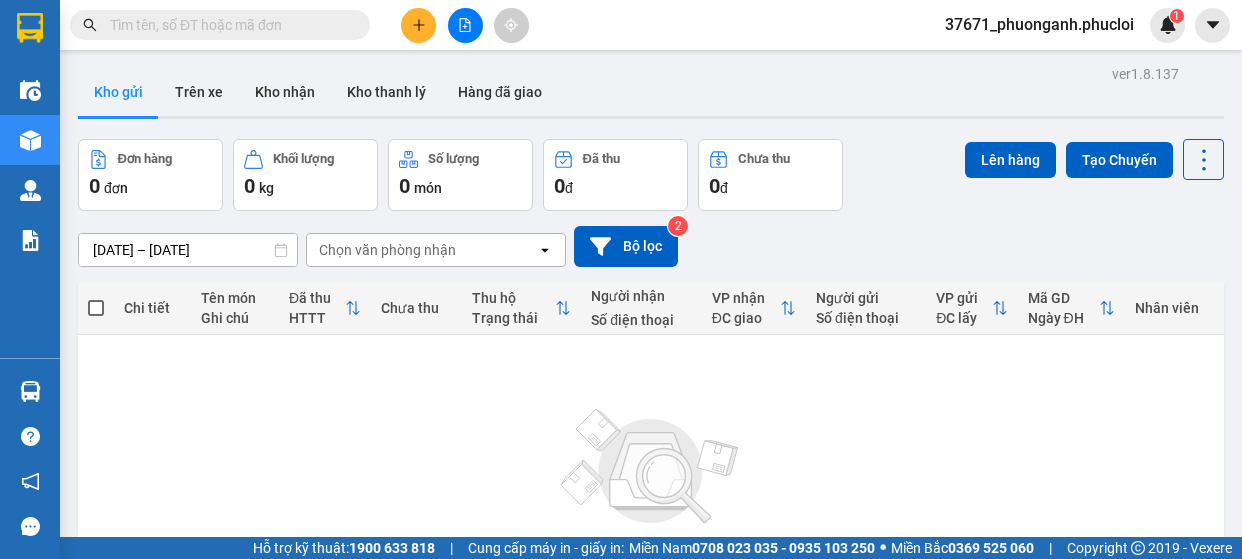 scroll, scrollTop: 0, scrollLeft: 0, axis: both 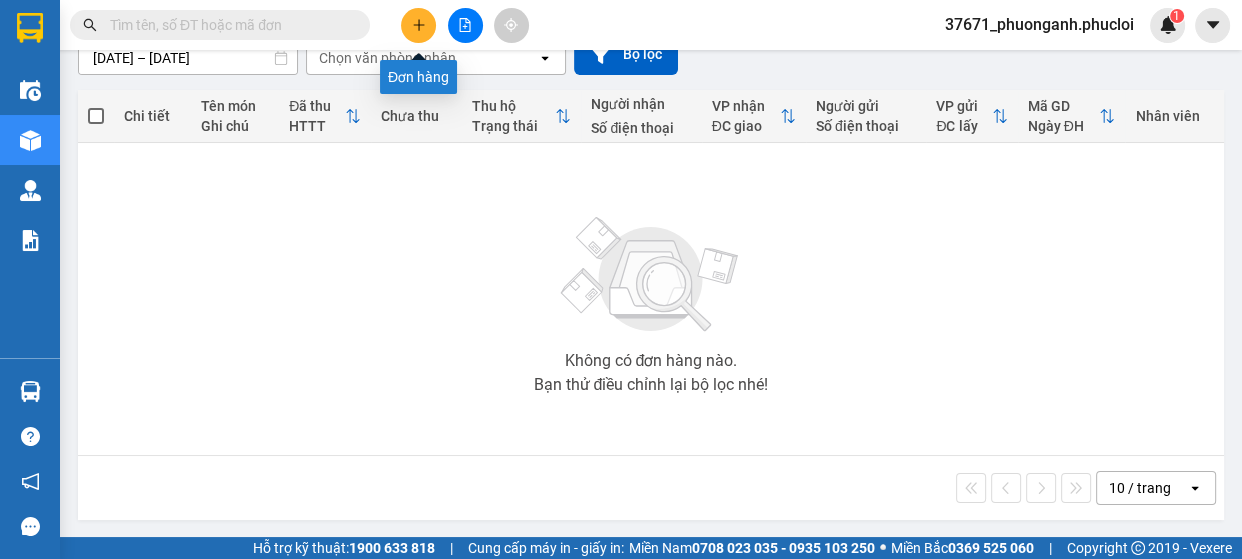 click 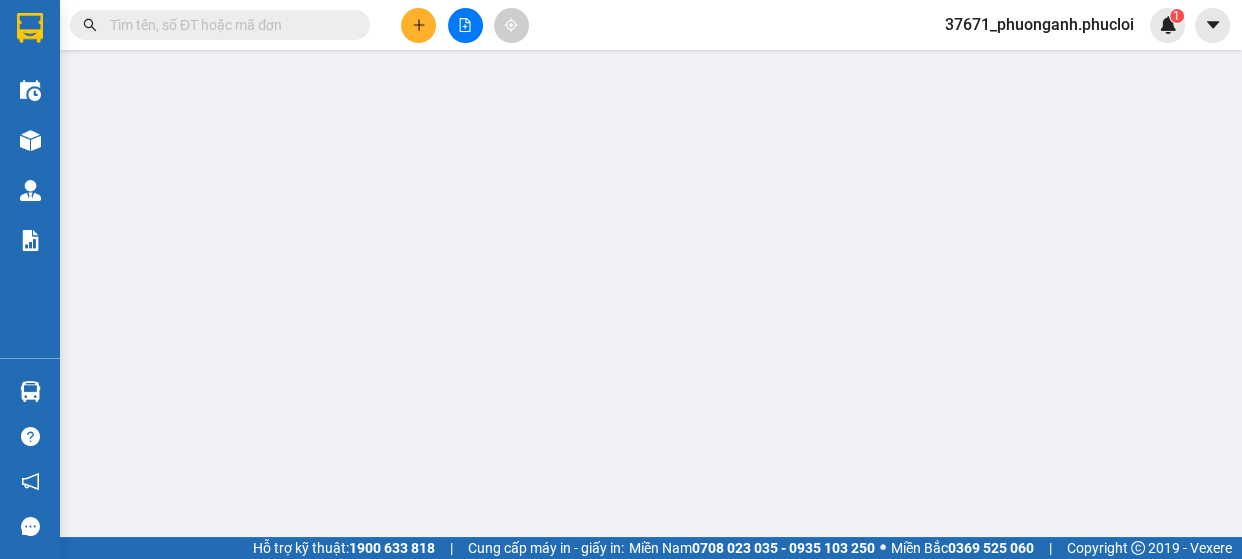 scroll, scrollTop: 0, scrollLeft: 0, axis: both 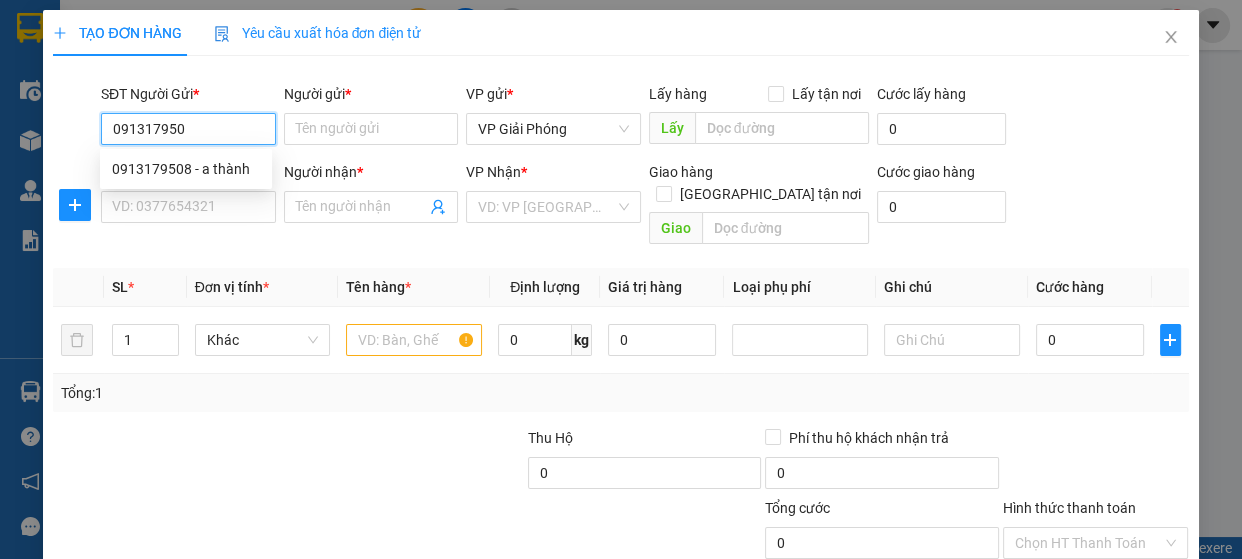 type on "0913179508" 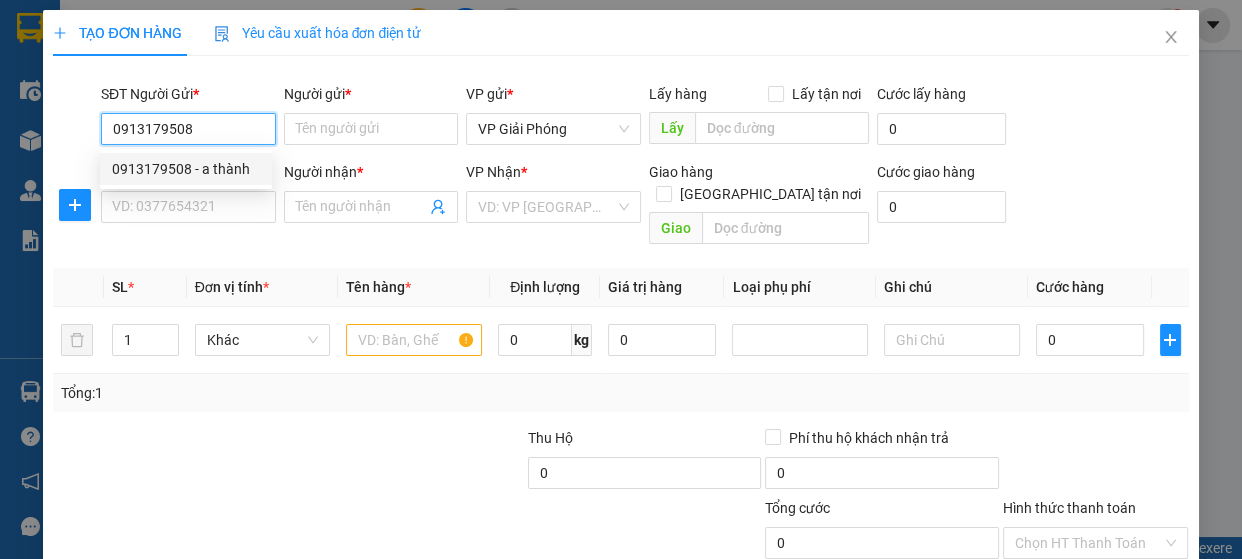 click on "0913179508" at bounding box center [188, 129] 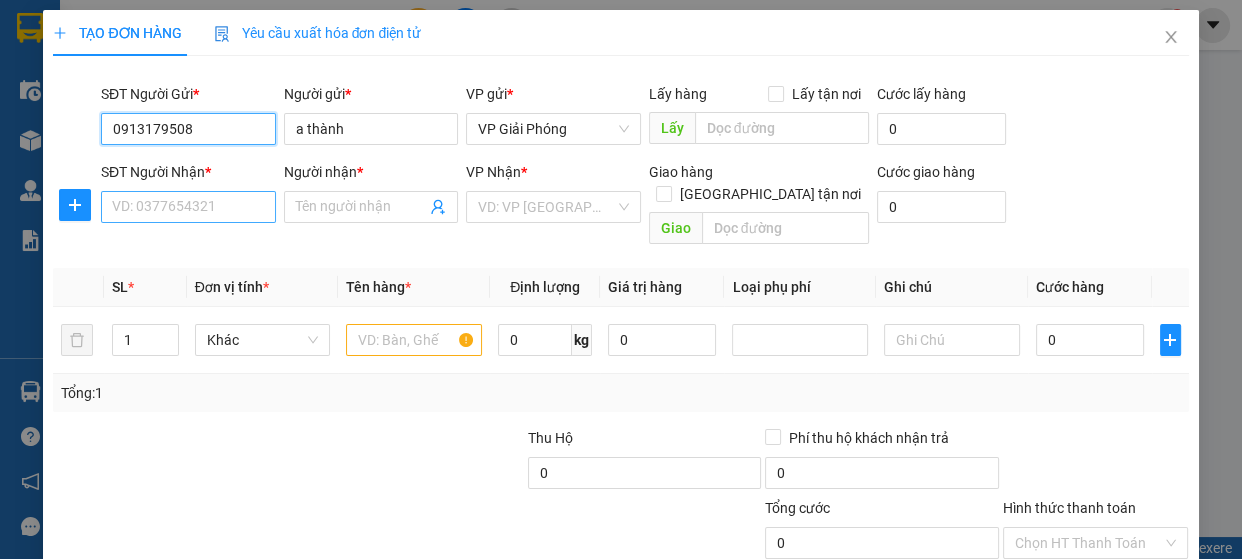 type on "0913179508" 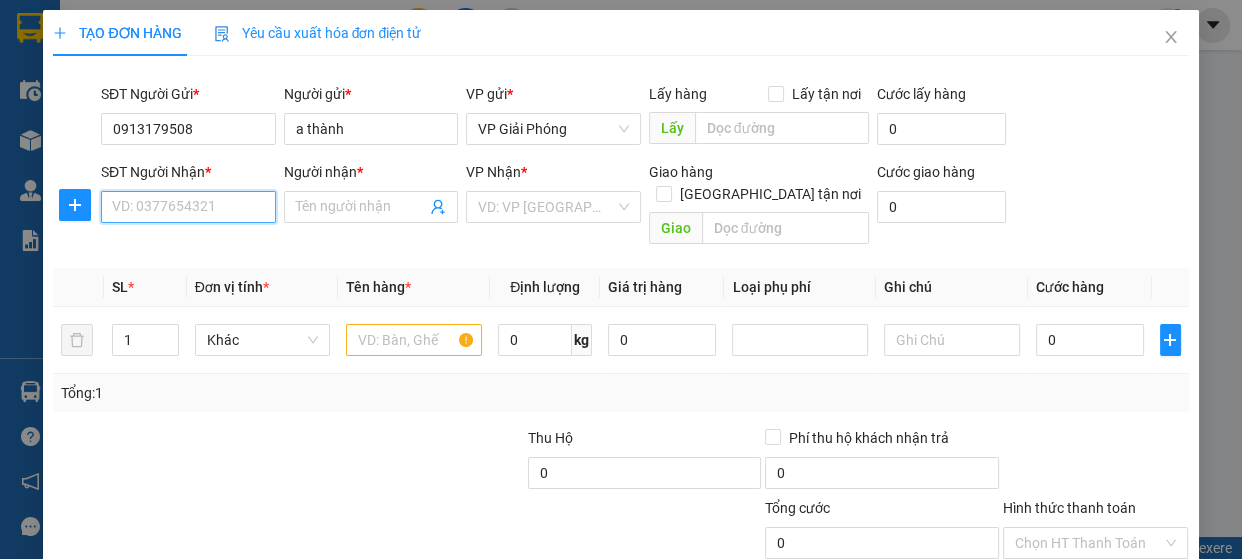 click on "SĐT Người Nhận  *" at bounding box center [188, 207] 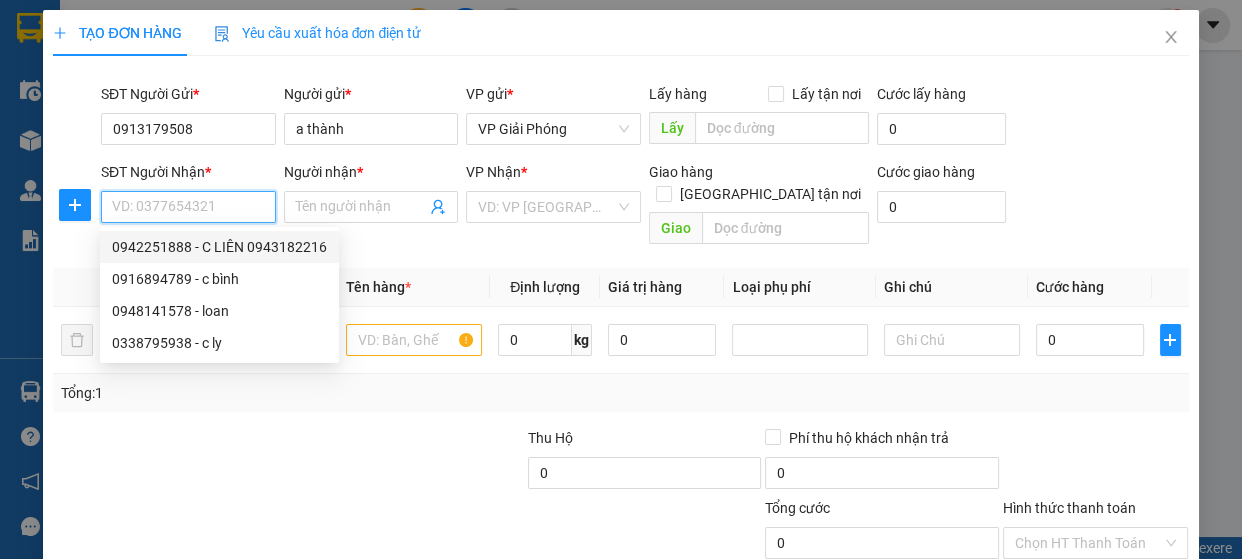 click on "0942251888 - C LIÊN 0943182216" at bounding box center [219, 247] 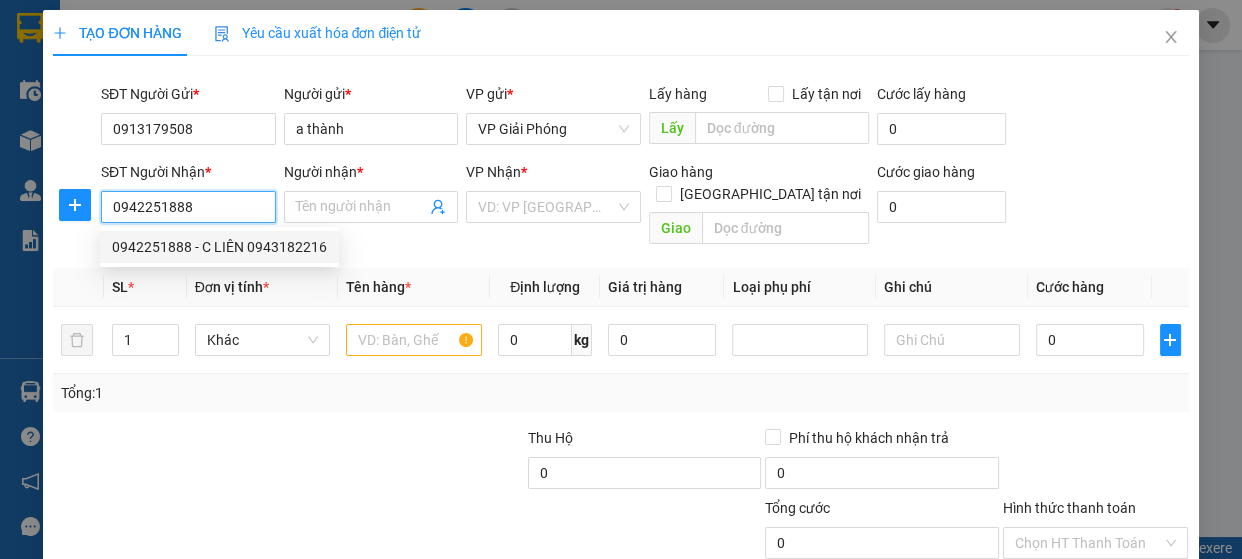type on "C LIÊN 0943182216" 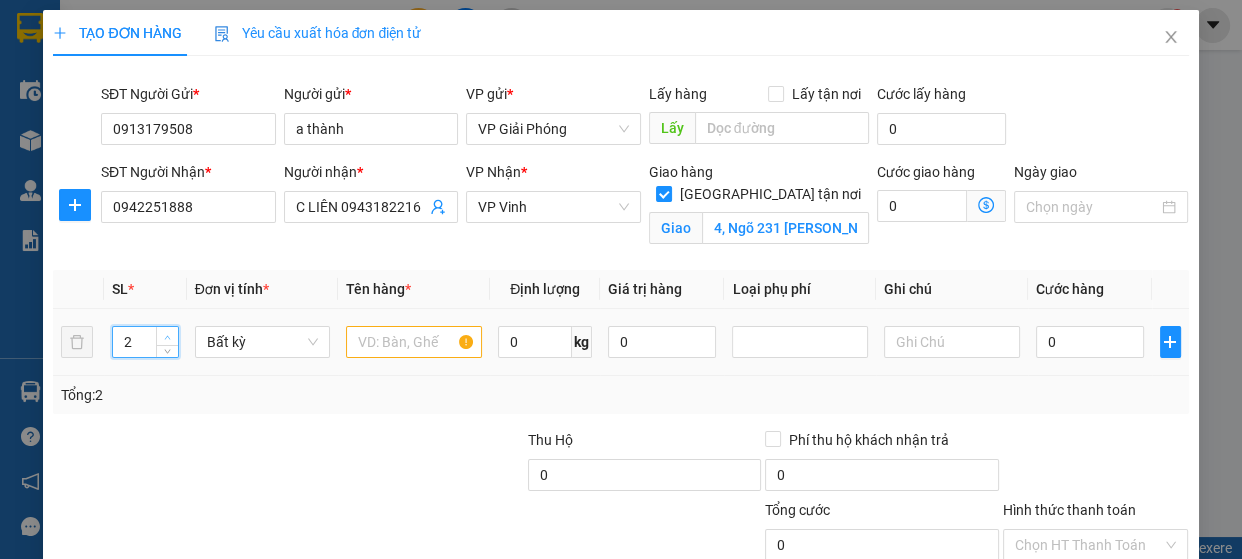 click 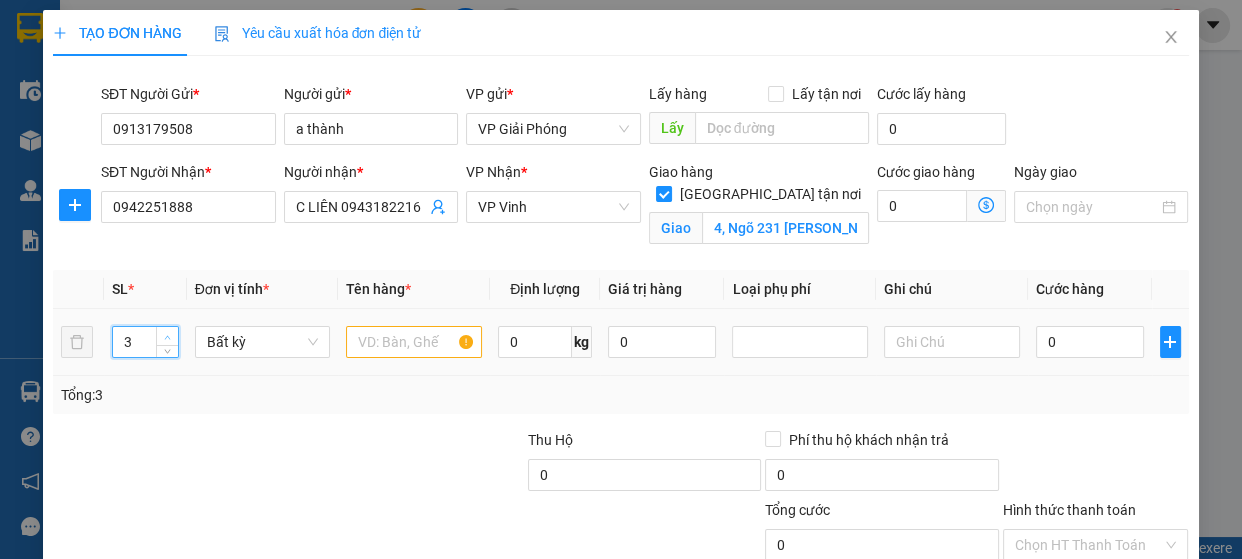 click 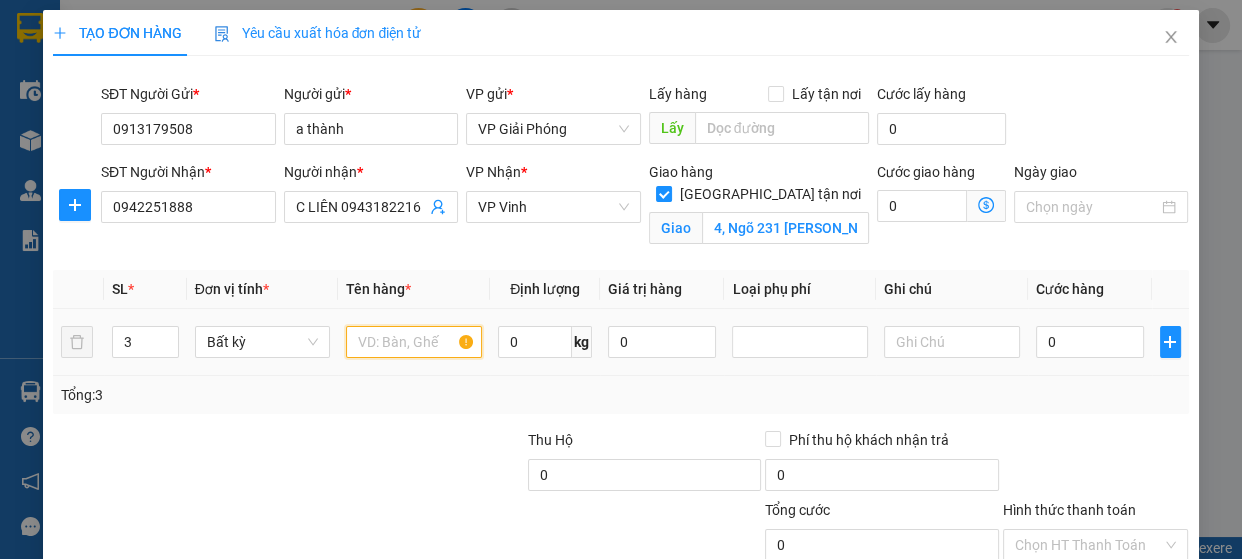 drag, startPoint x: 390, startPoint y: 334, endPoint x: 404, endPoint y: 349, distance: 20.518284 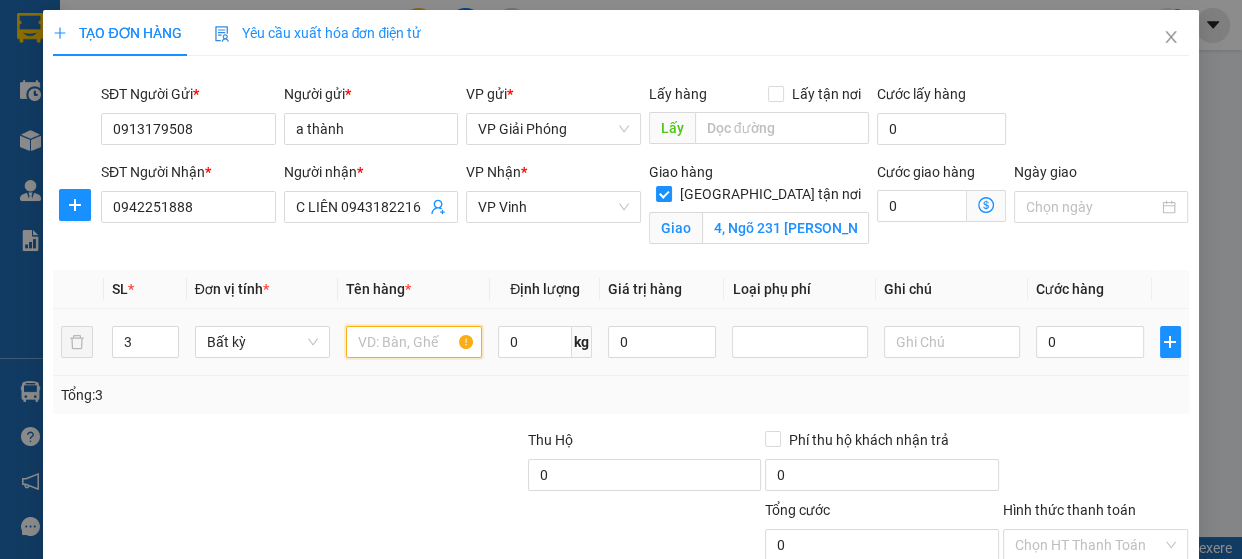 click at bounding box center [414, 342] 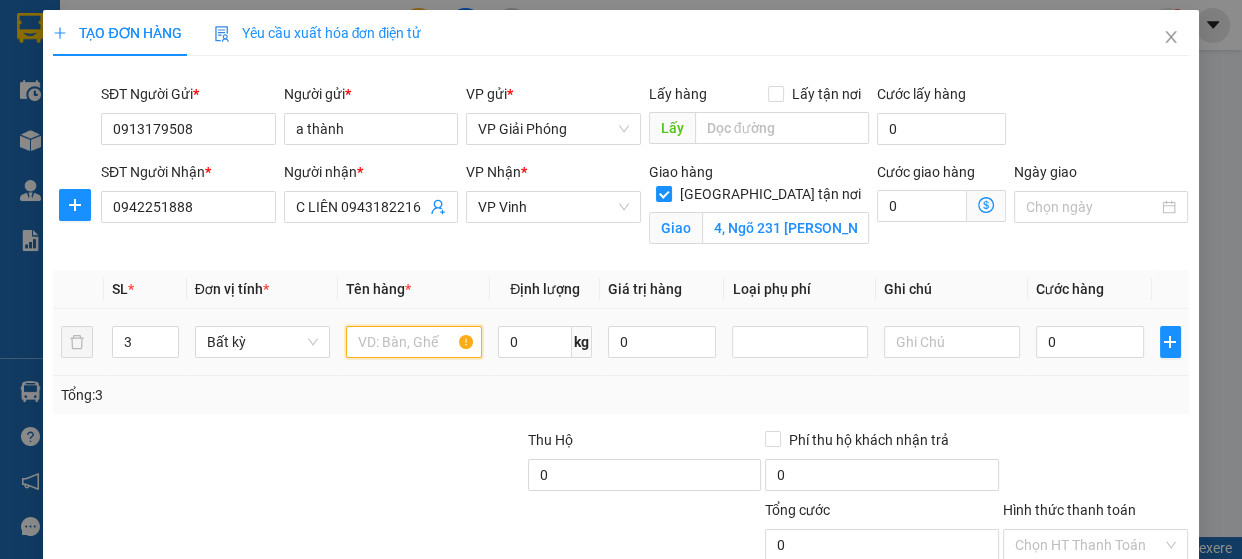 type on "d" 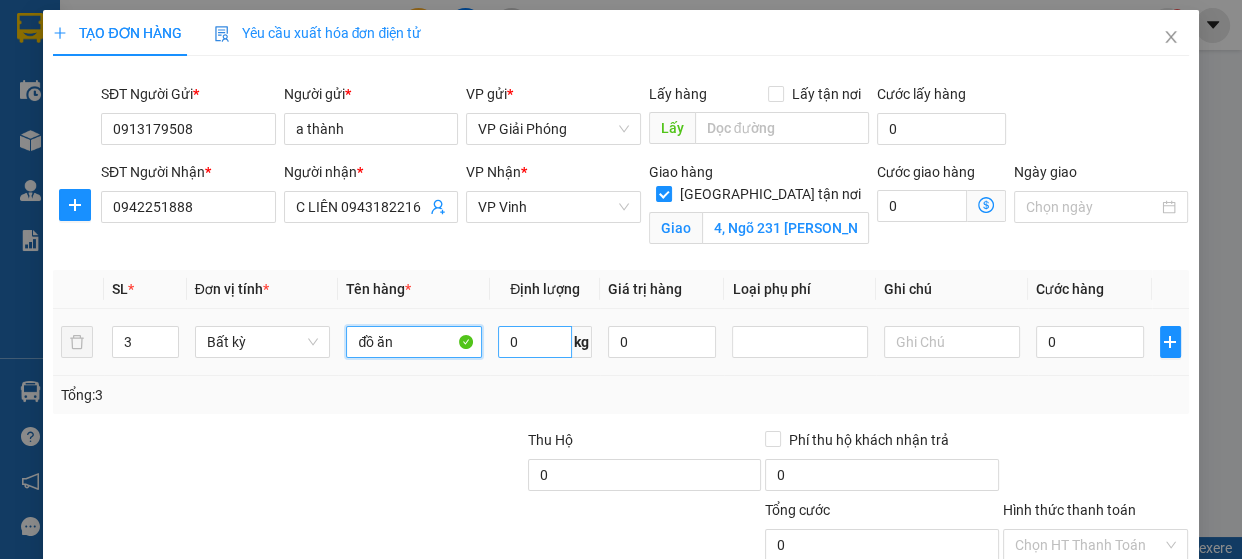 type on "đồ ăn" 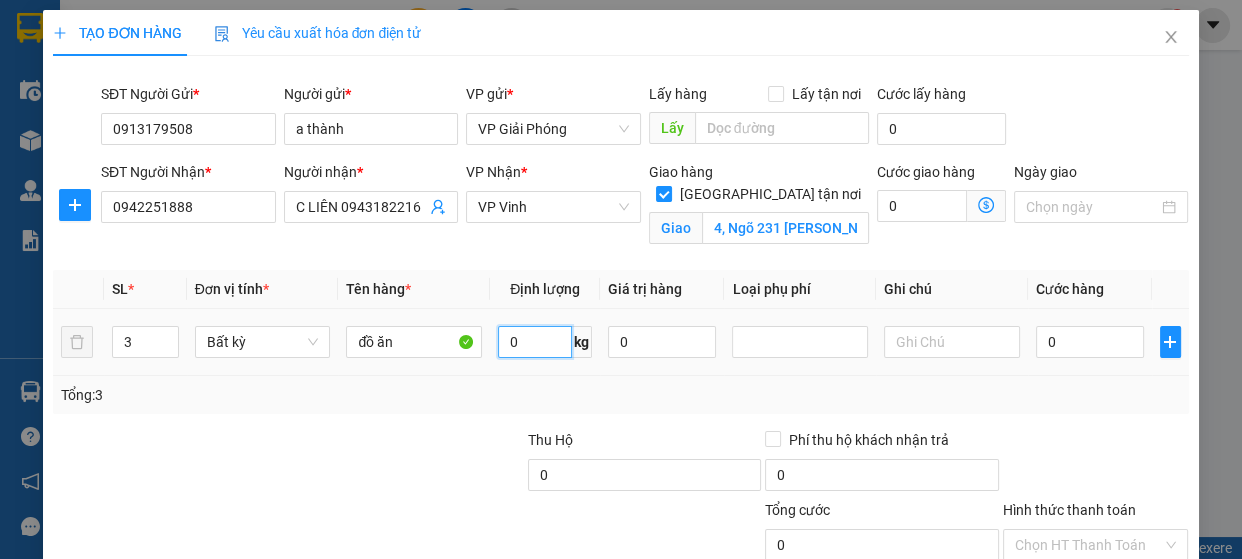click on "0" at bounding box center [535, 342] 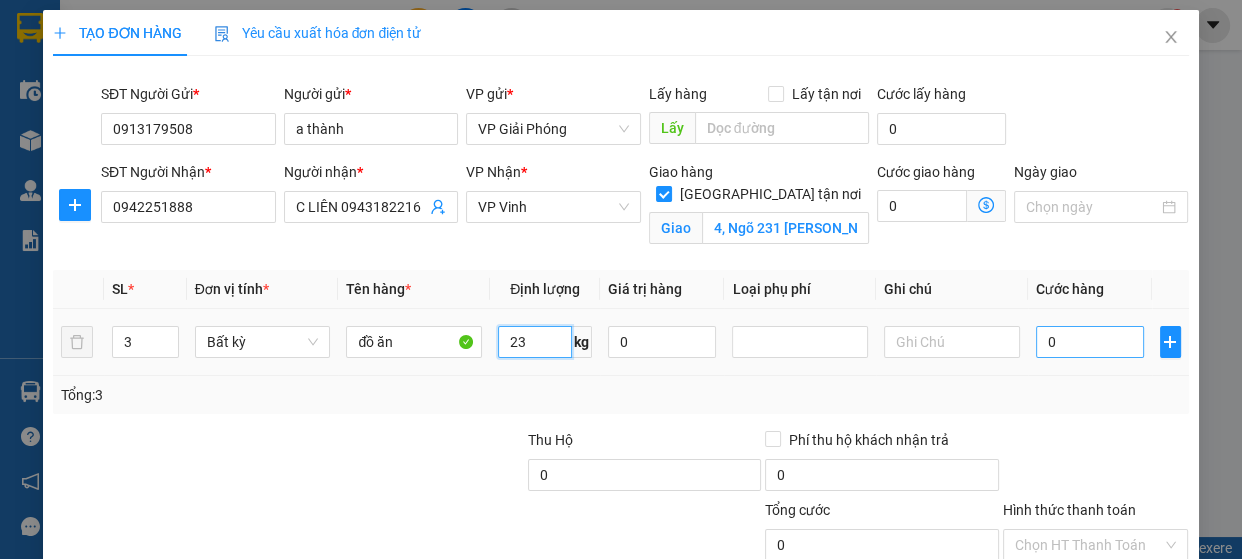 type on "23" 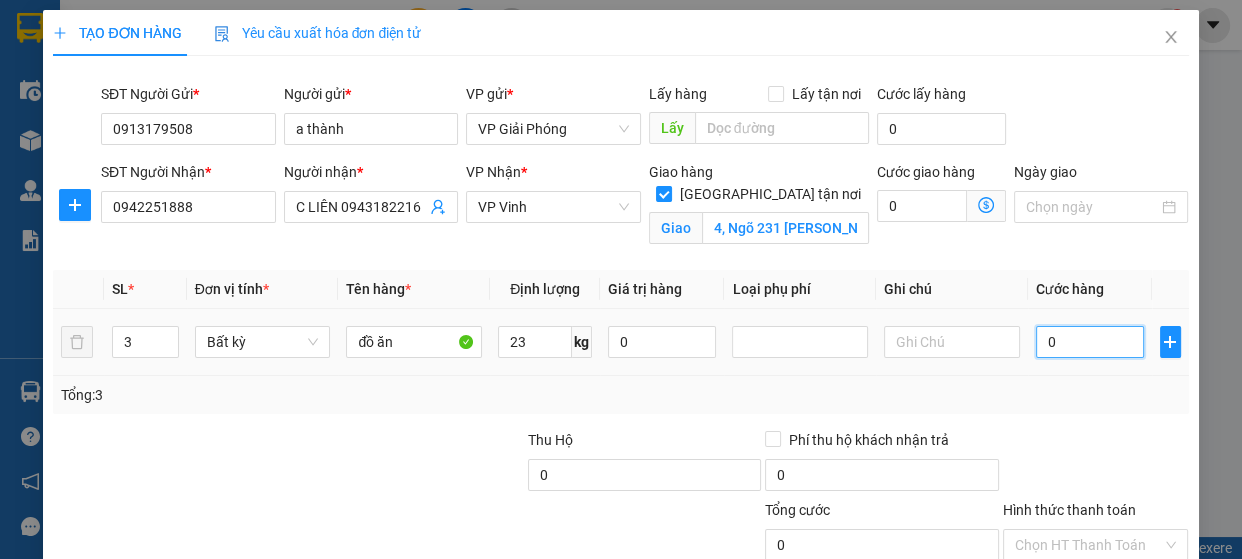 click on "0" at bounding box center (1090, 342) 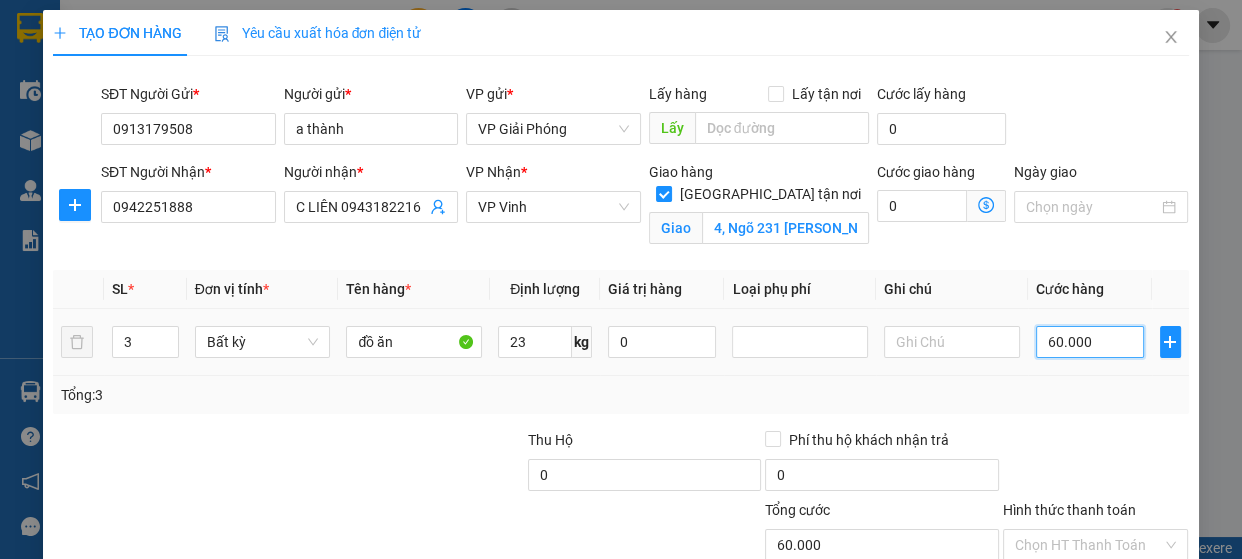 click on "60.000" at bounding box center [1090, 342] 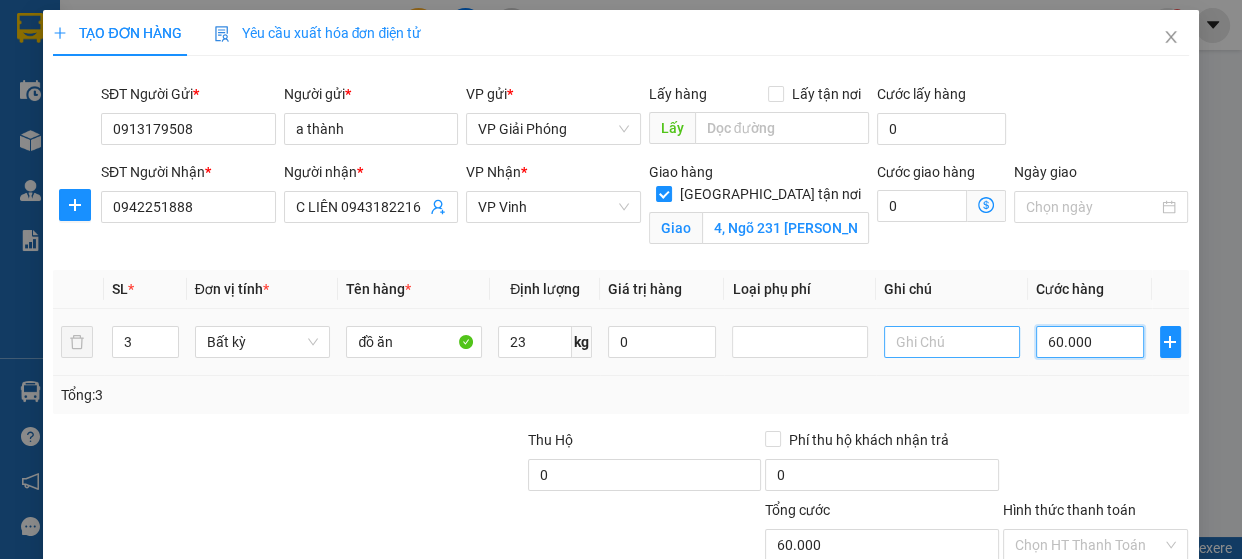 type on "0.000" 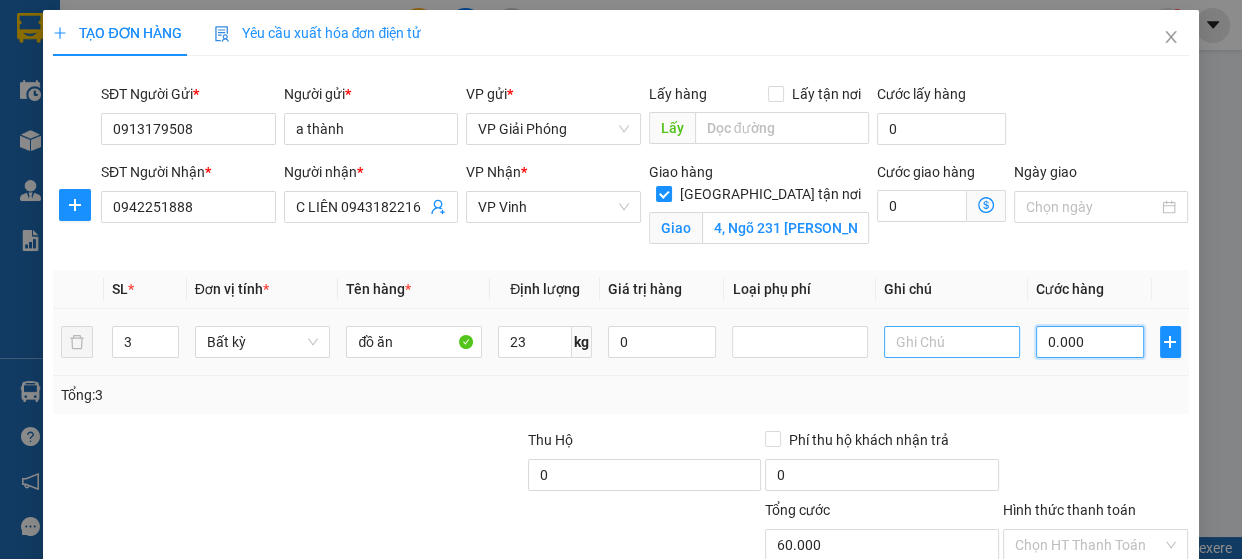 type on "0" 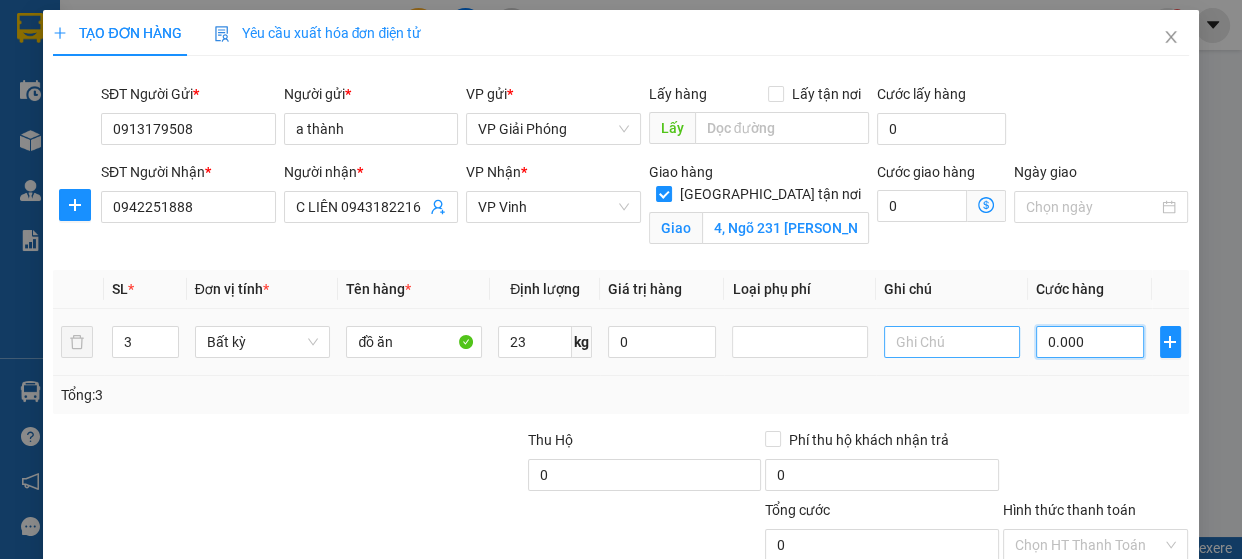 type on "70.000" 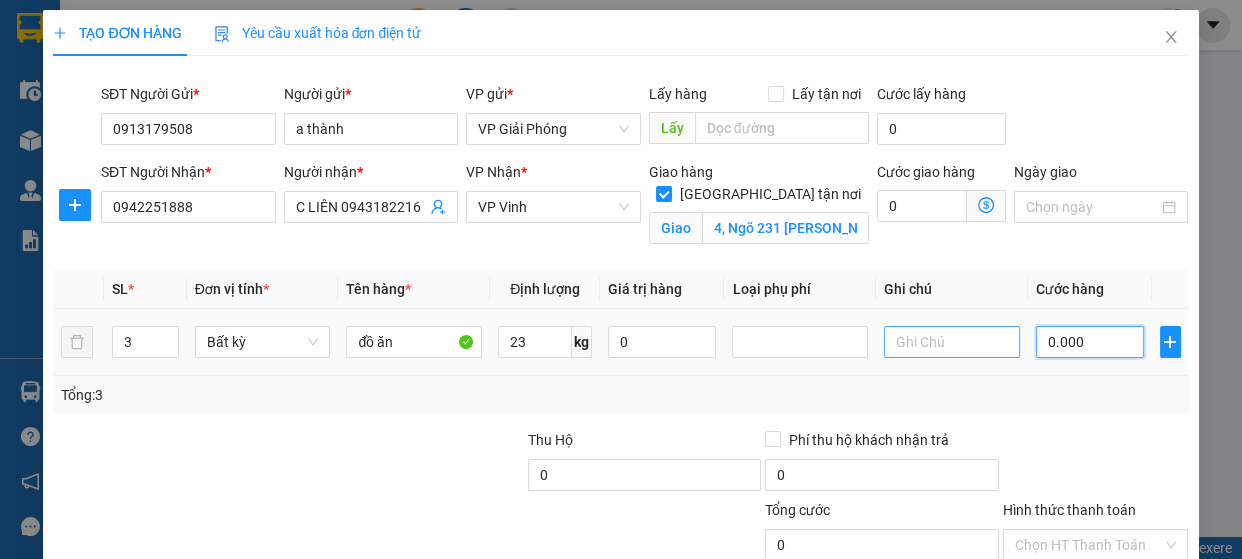 type on "70.000" 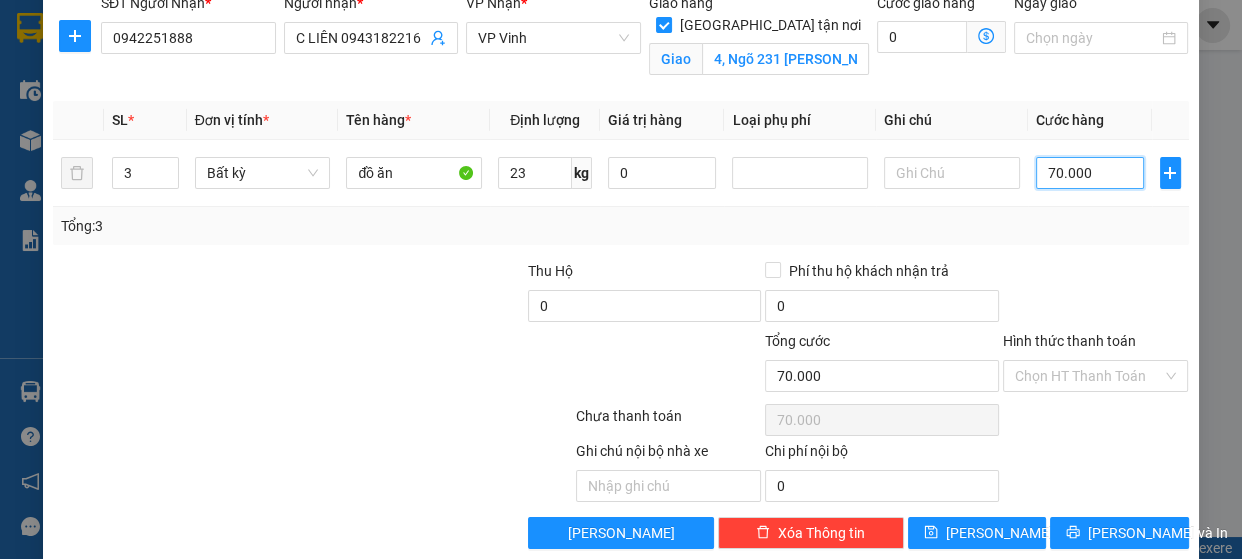 scroll, scrollTop: 196, scrollLeft: 0, axis: vertical 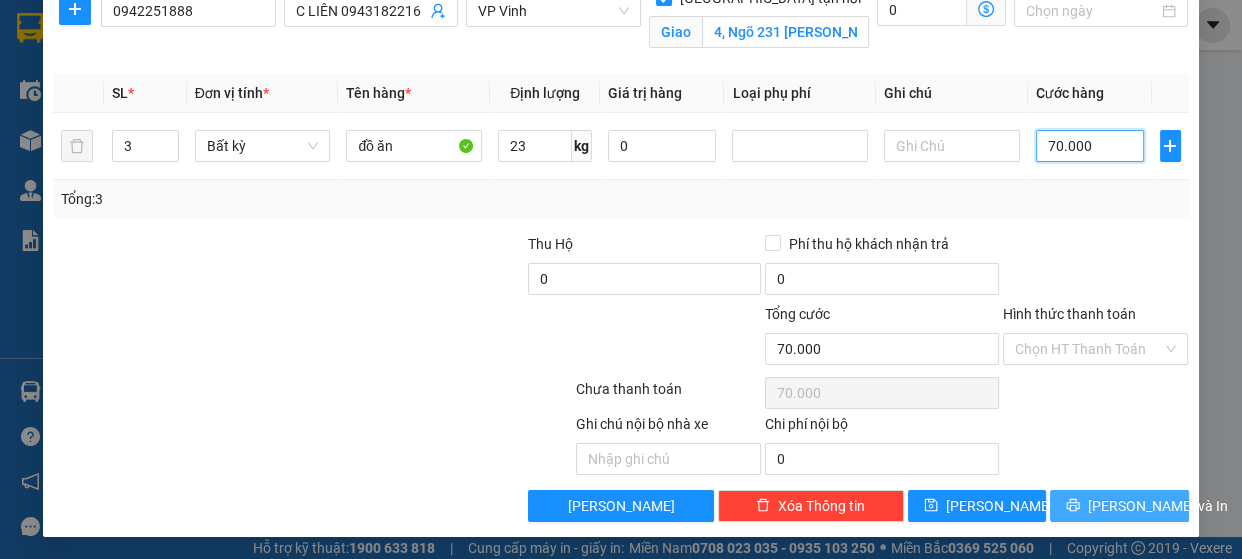 type on "70.000" 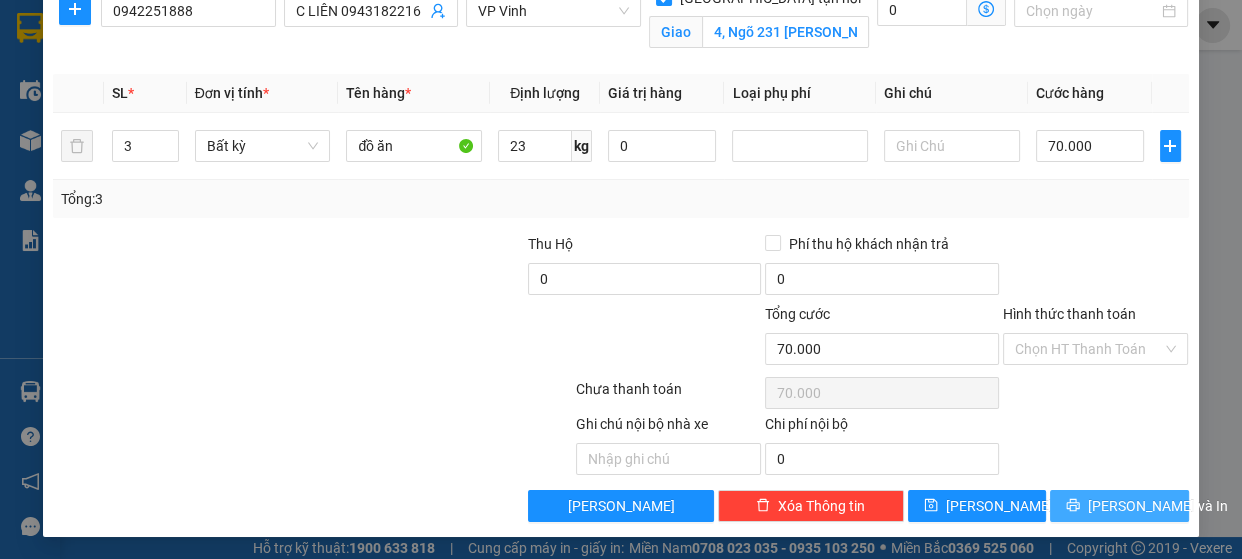 click 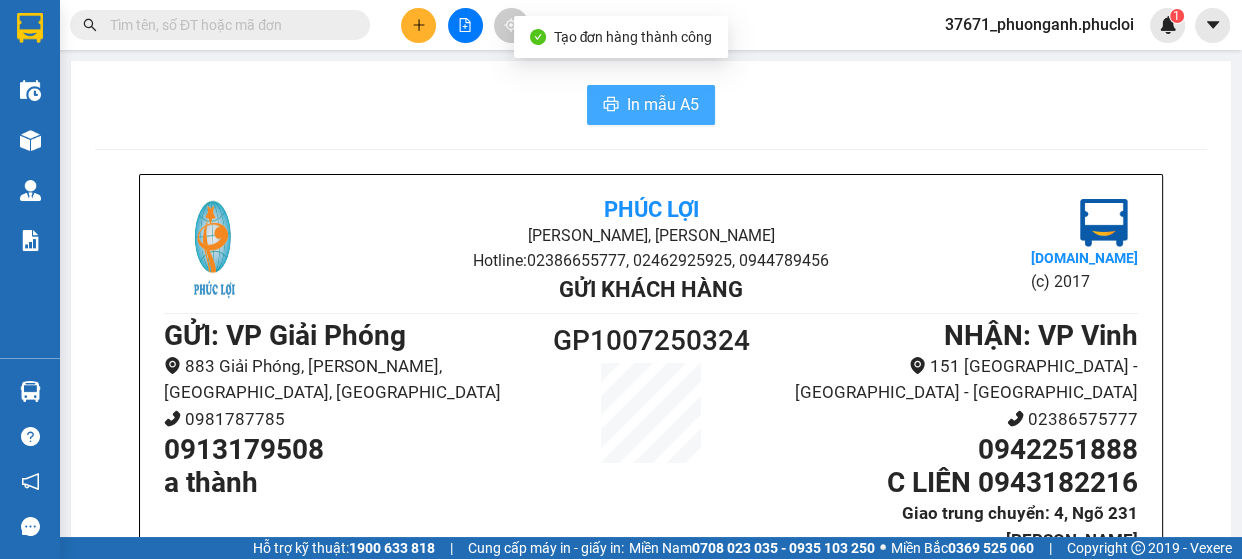 click on "In mẫu A5" at bounding box center (663, 104) 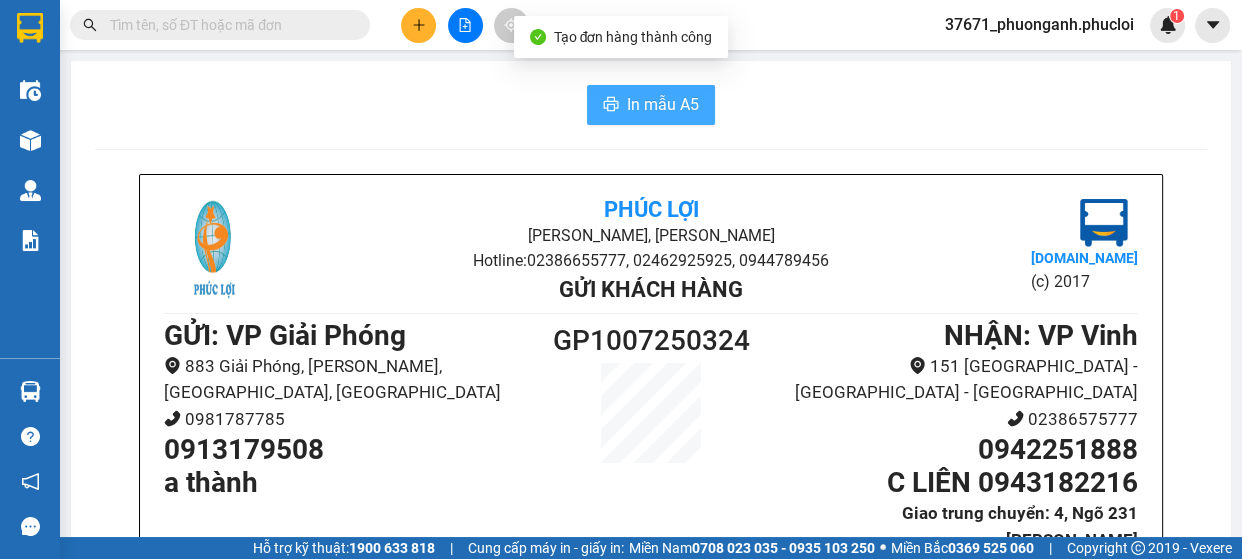 scroll, scrollTop: 0, scrollLeft: 0, axis: both 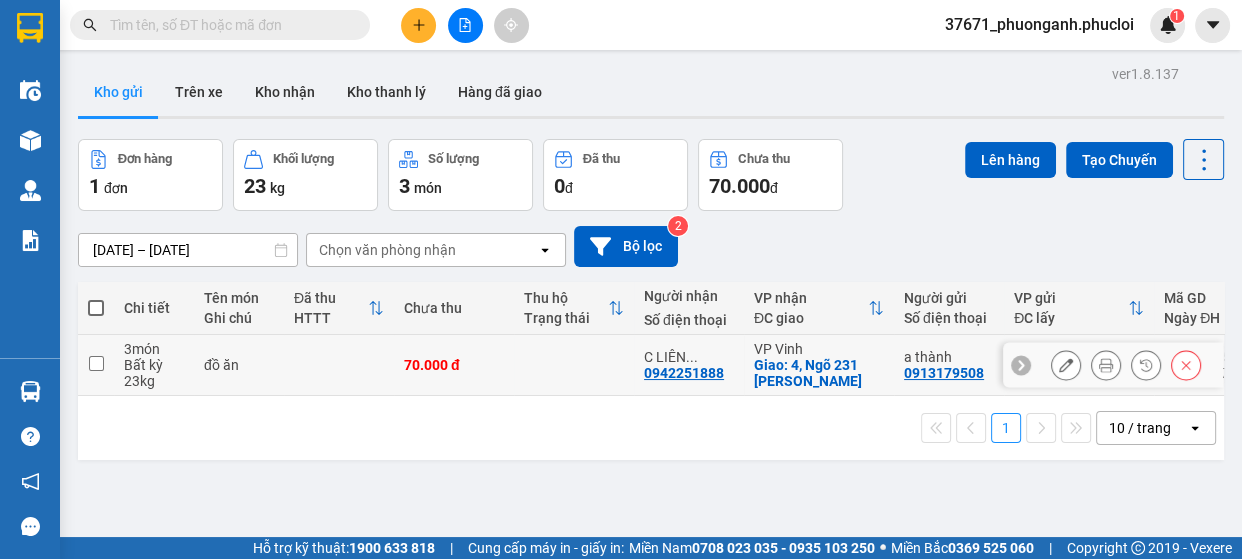 click at bounding box center (96, 363) 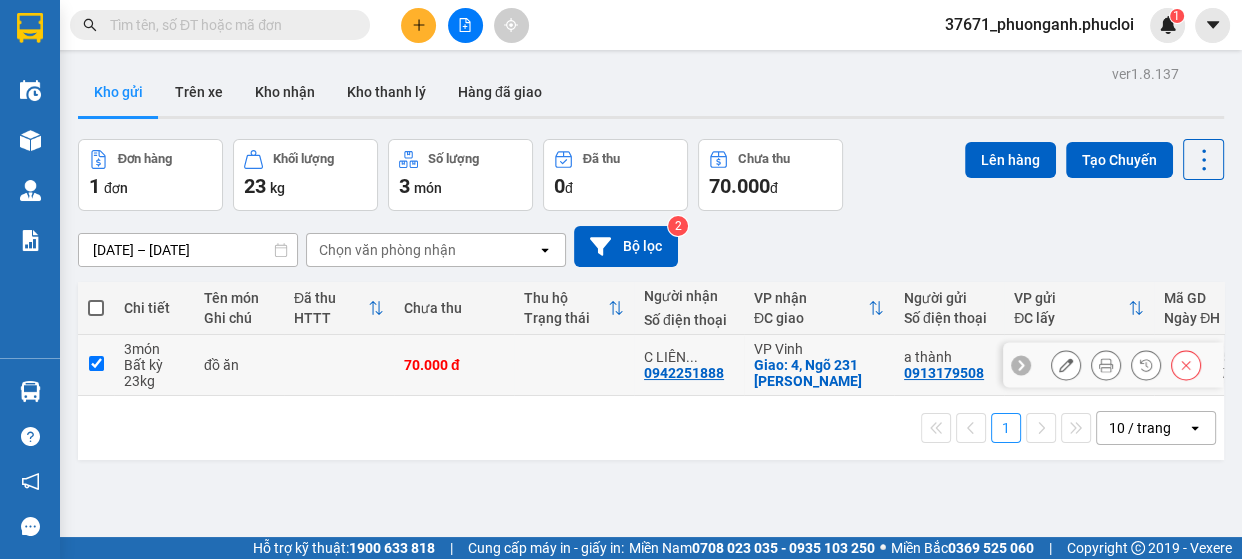 checkbox on "true" 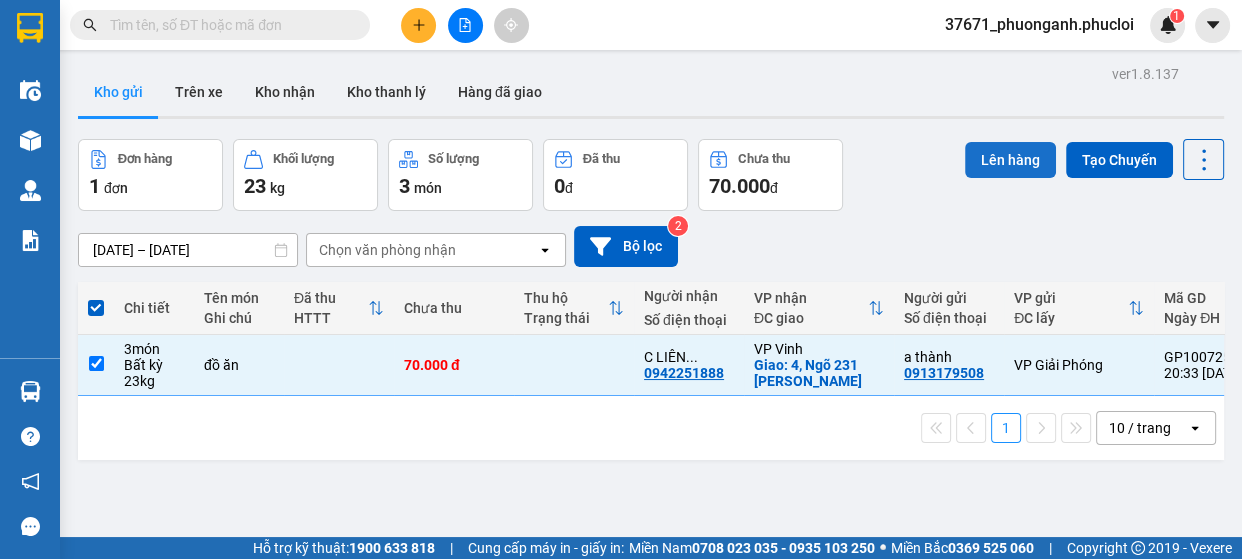click on "Lên hàng" at bounding box center (1010, 160) 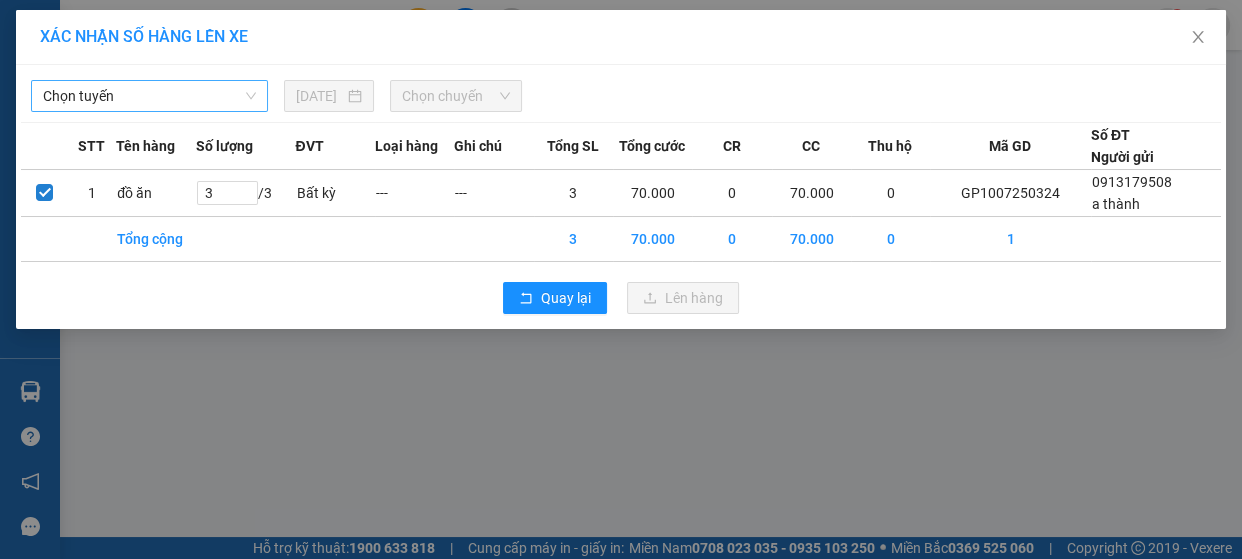click on "Chọn tuyến" at bounding box center [149, 96] 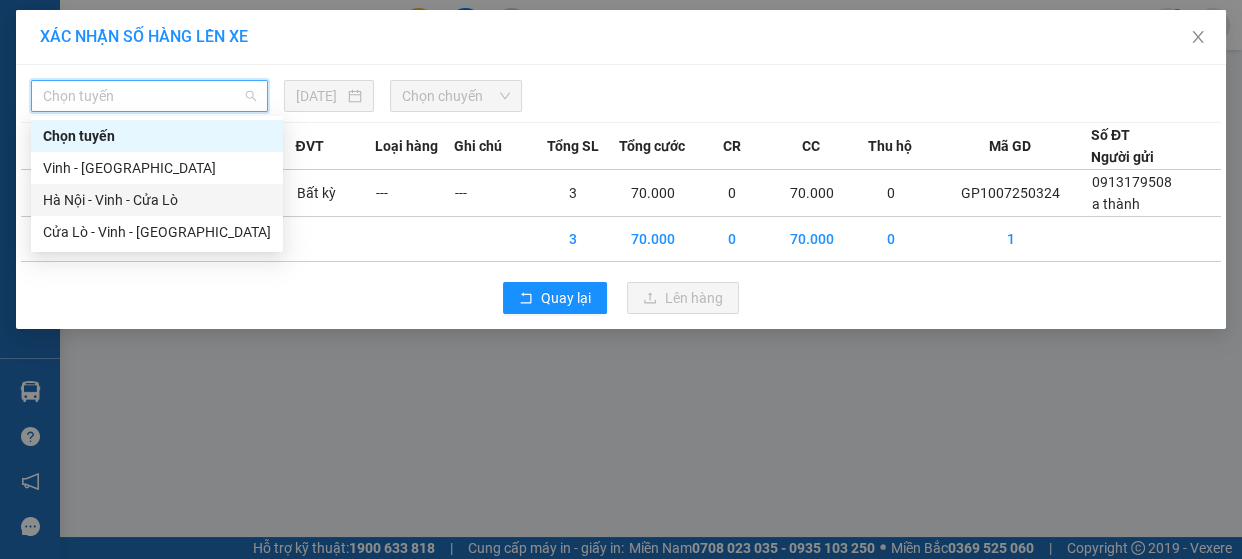 click on "Hà Nội - Vinh - Cửa Lò" at bounding box center [157, 200] 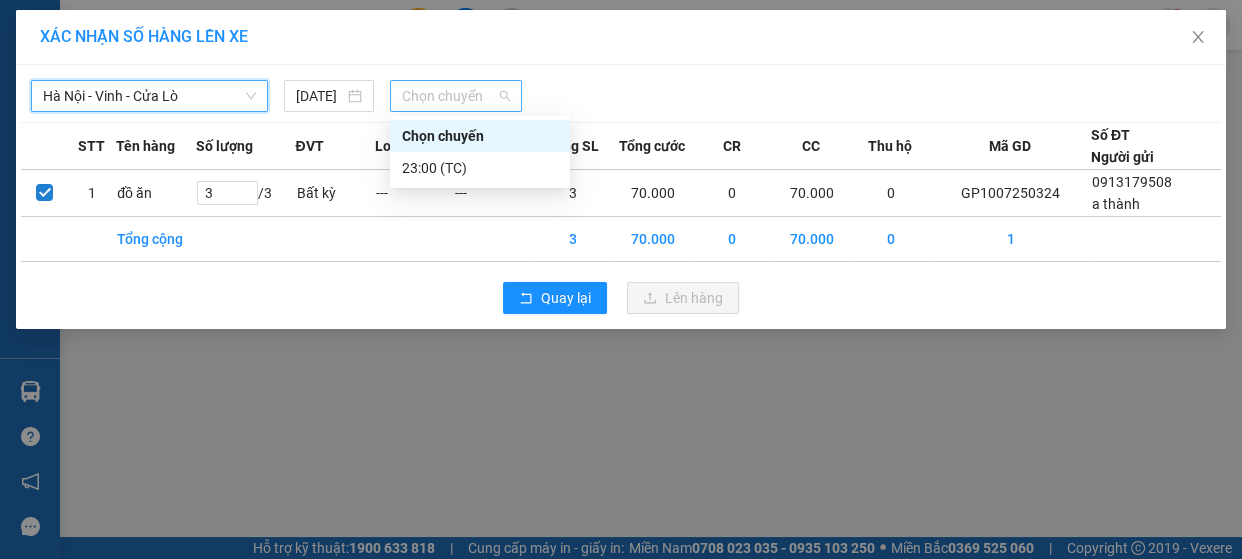 click on "Chọn chuyến" at bounding box center [456, 96] 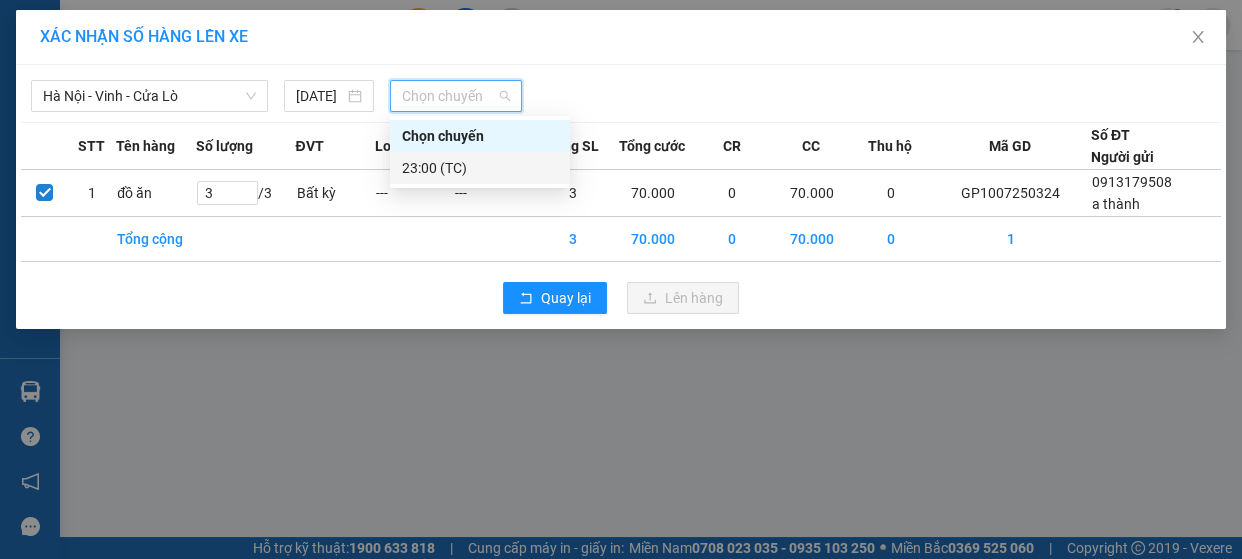 click on "23:00   (TC)" at bounding box center (480, 168) 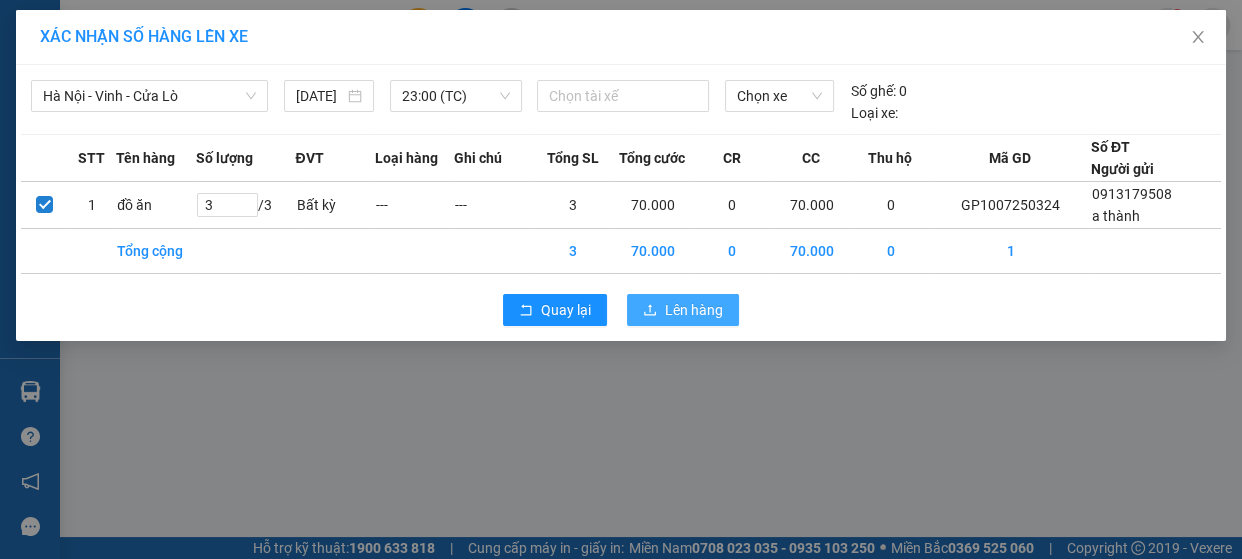 click on "Lên hàng" at bounding box center [694, 310] 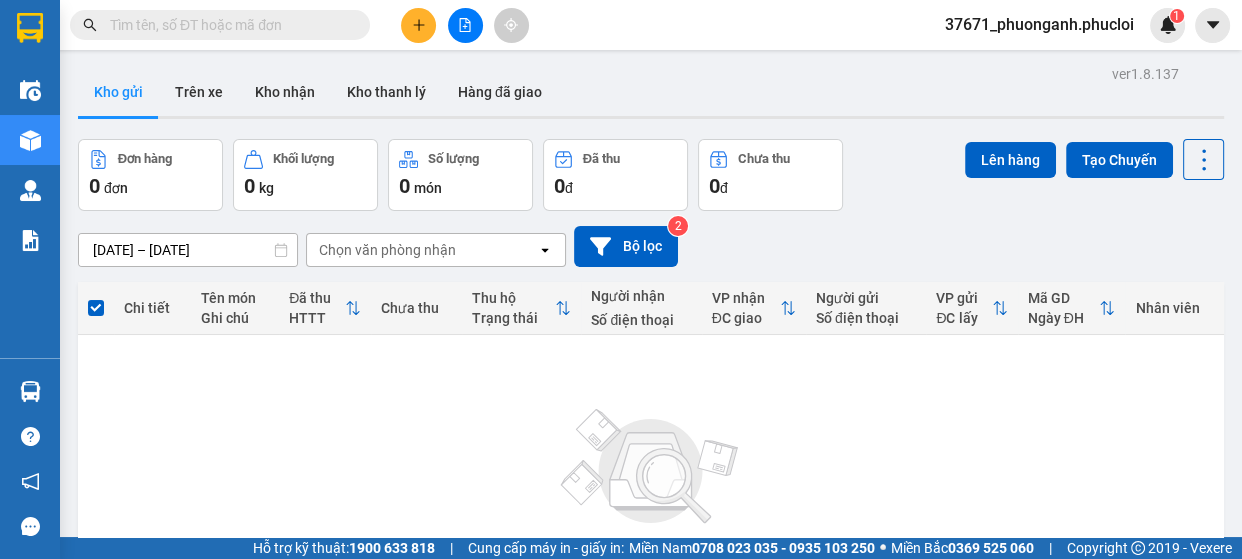 click at bounding box center [228, 25] 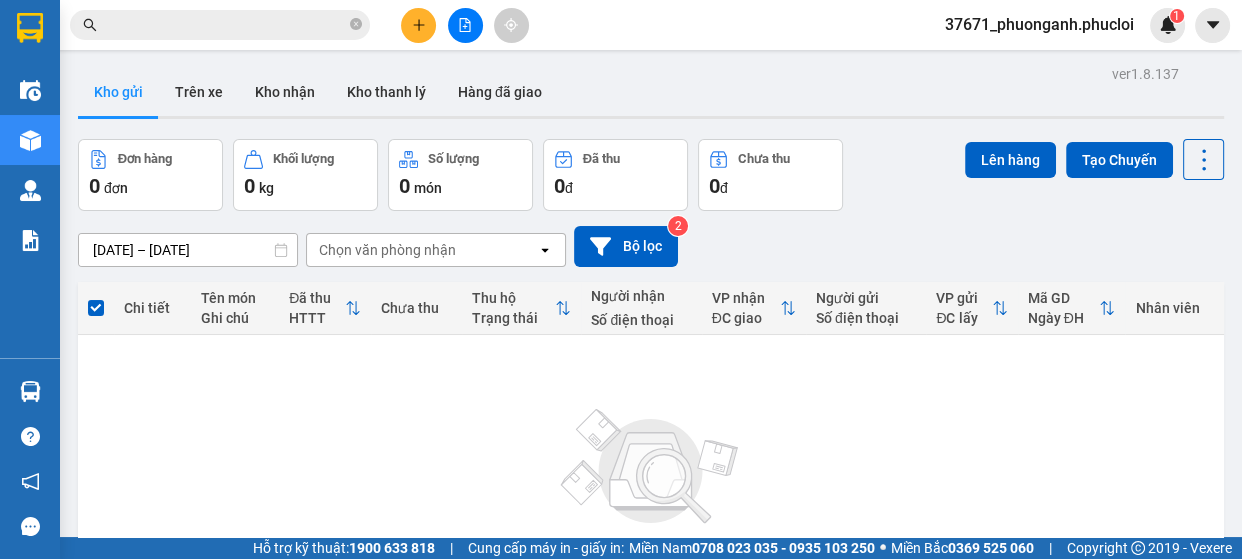 click at bounding box center (228, 25) 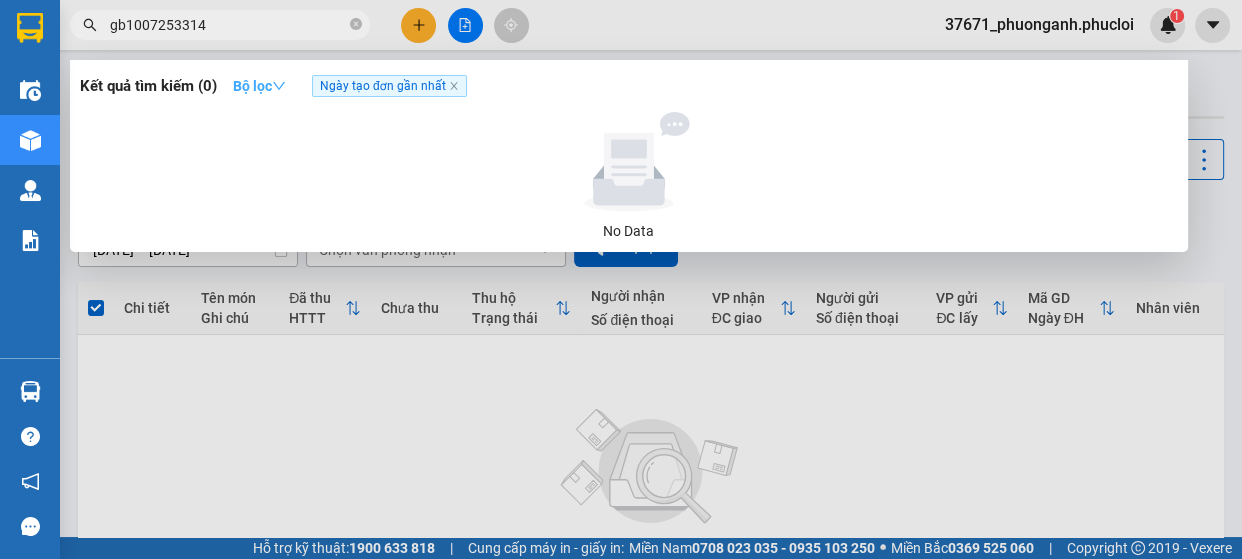 type on "gb1007253314" 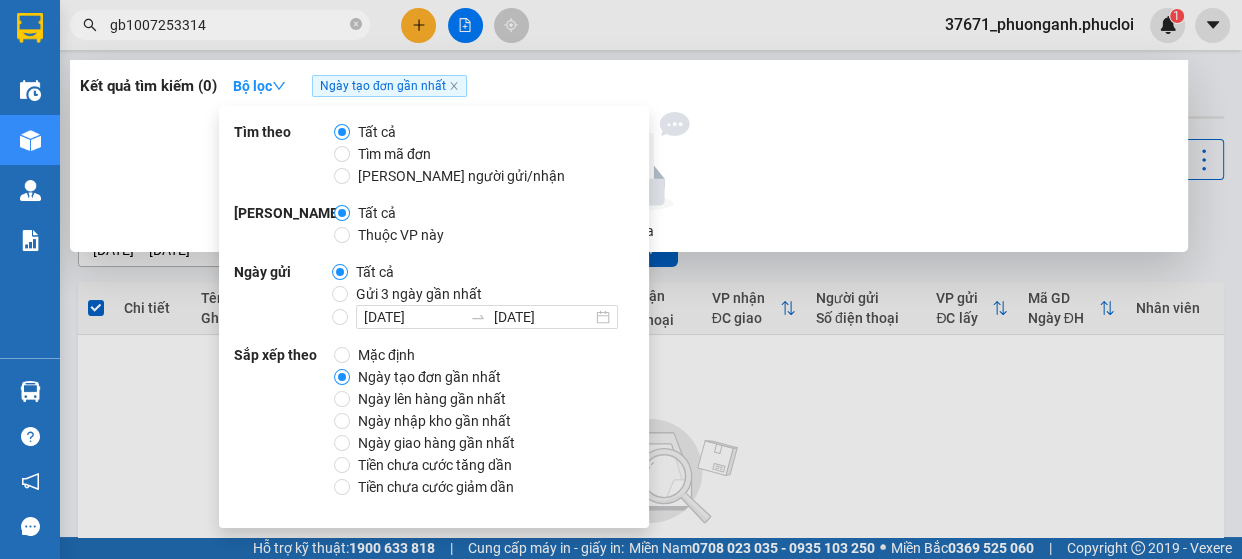 click on "Tìm mã đơn" at bounding box center (394, 154) 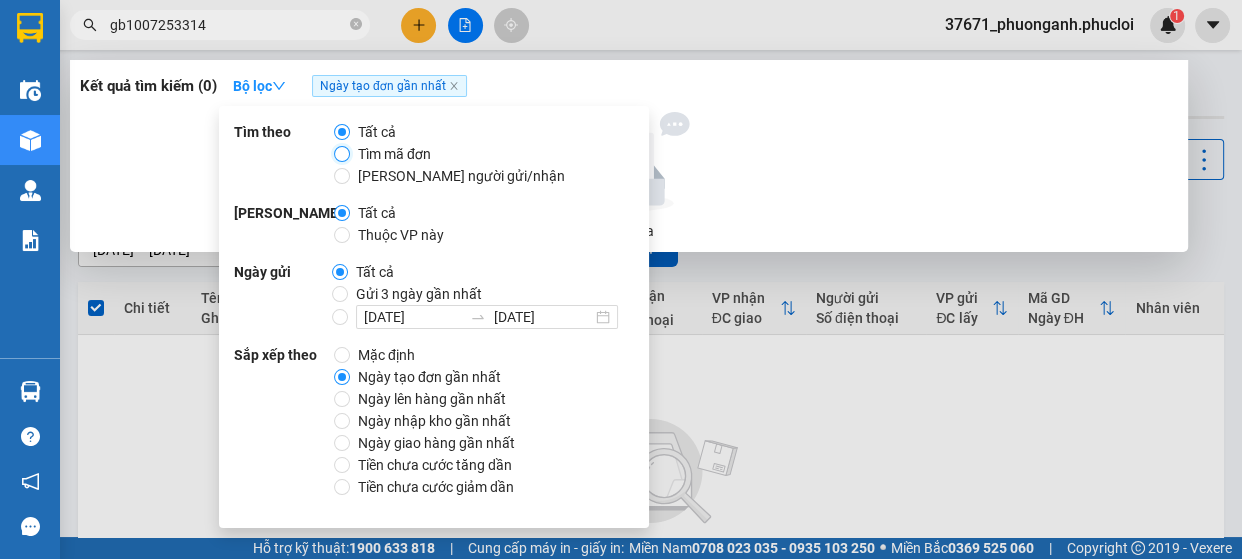 click on "Tìm mã đơn" at bounding box center [342, 154] 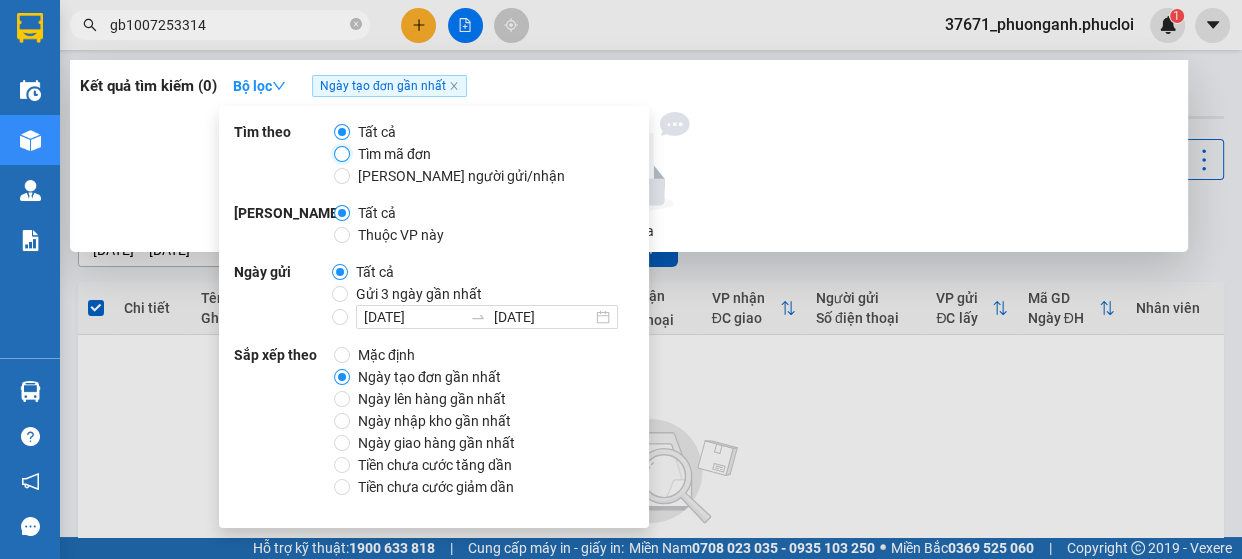 radio on "true" 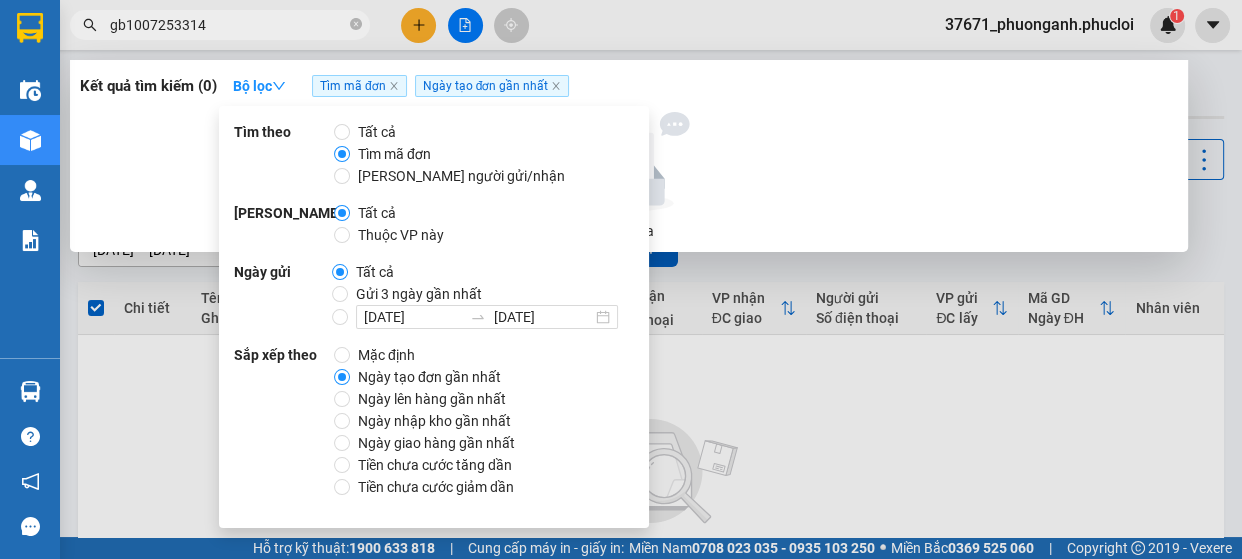 click on "Tìm mã đơn" at bounding box center [394, 154] 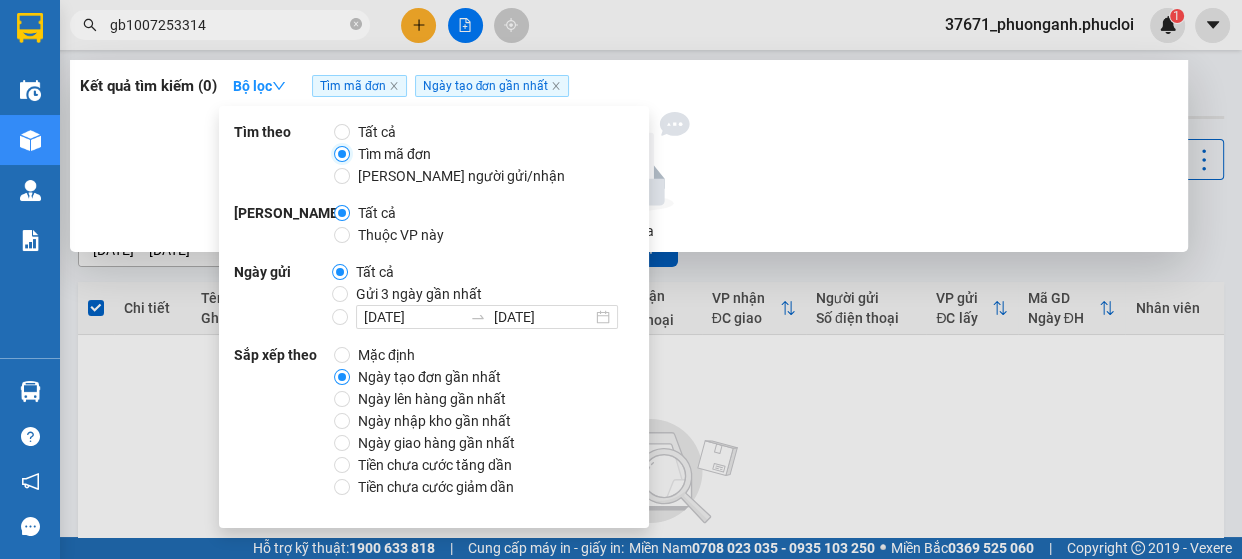 click on "Tìm mã đơn" at bounding box center (342, 154) 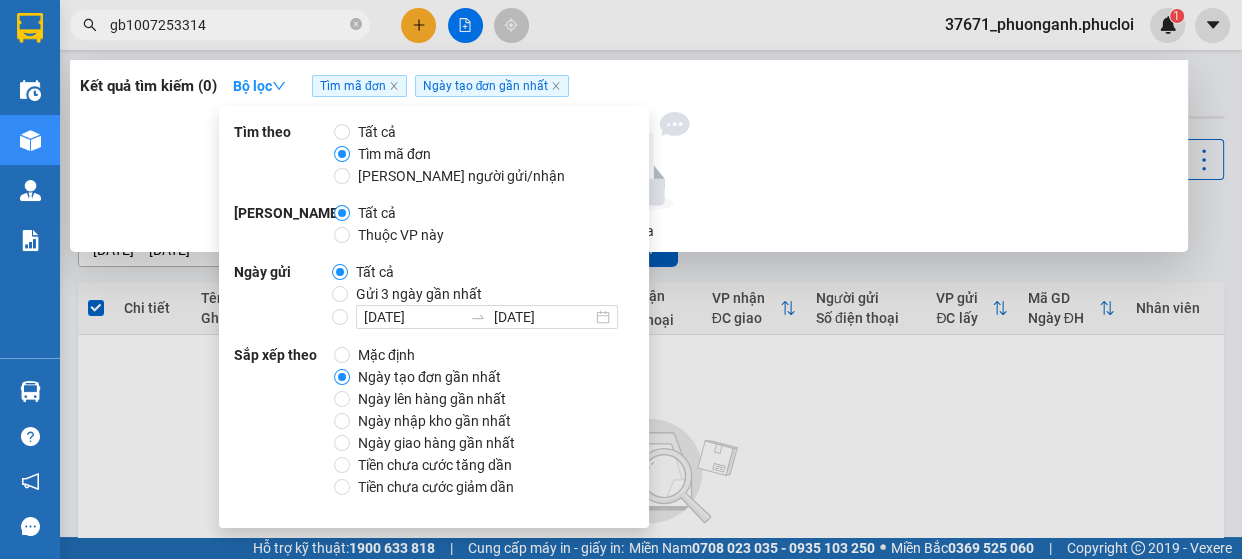 click at bounding box center [629, 162] 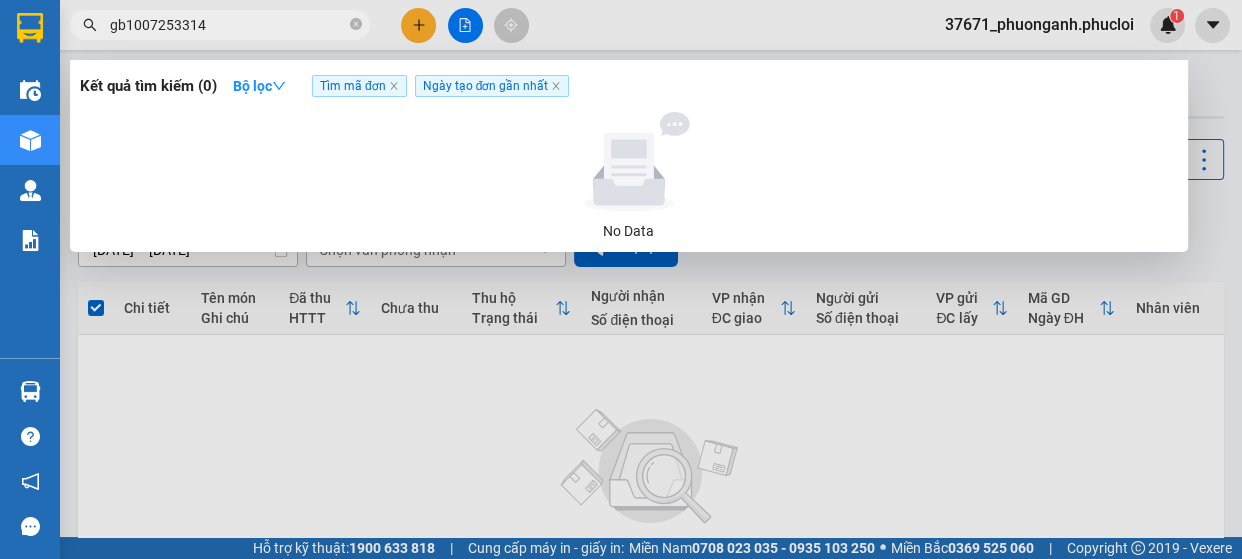 click on "gb1007253314" at bounding box center [228, 25] 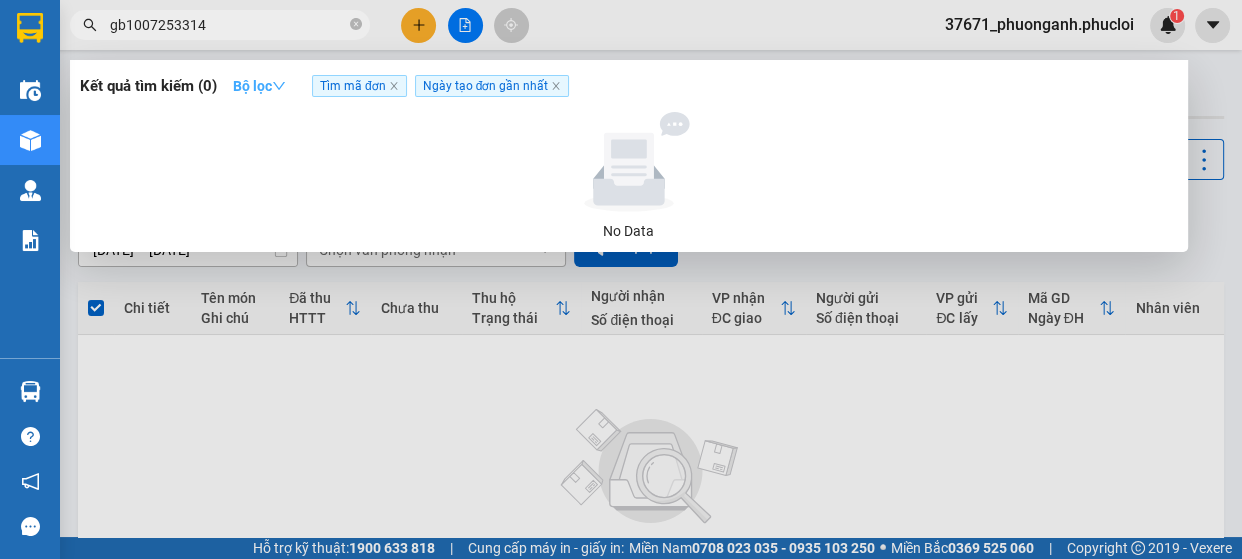 click on "Bộ lọc" at bounding box center (259, 86) 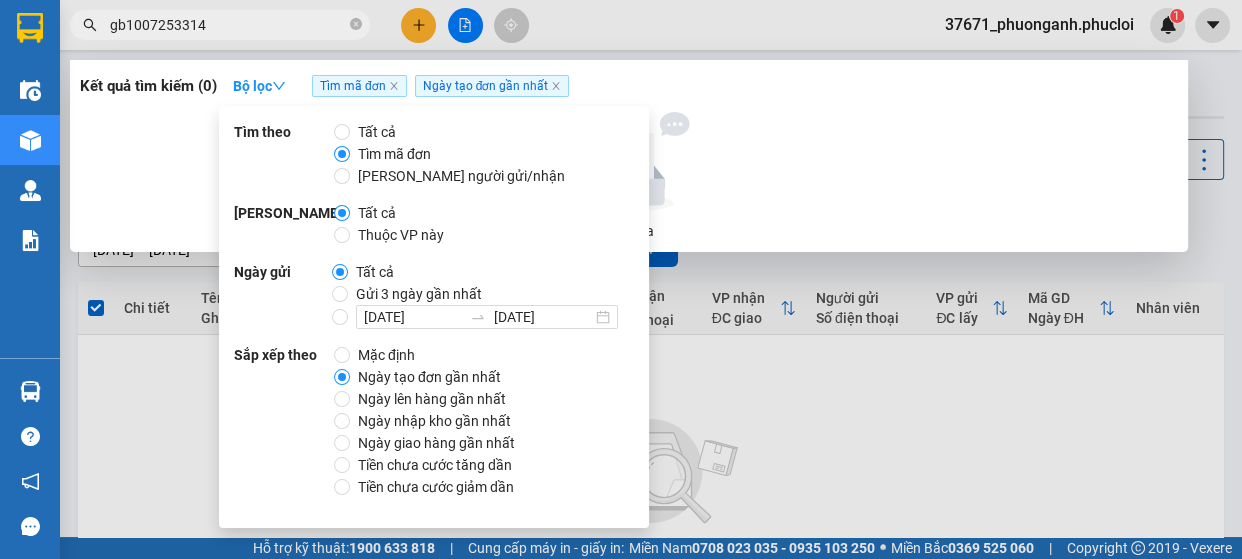 click on "Tất cả" at bounding box center (377, 132) 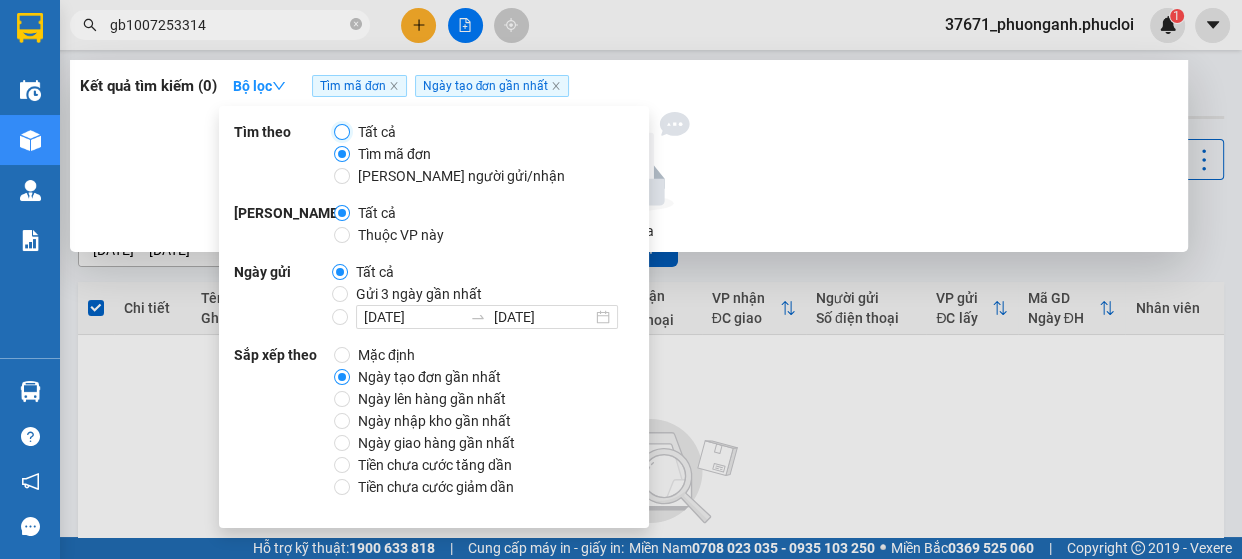 click on "Tất cả" at bounding box center [342, 132] 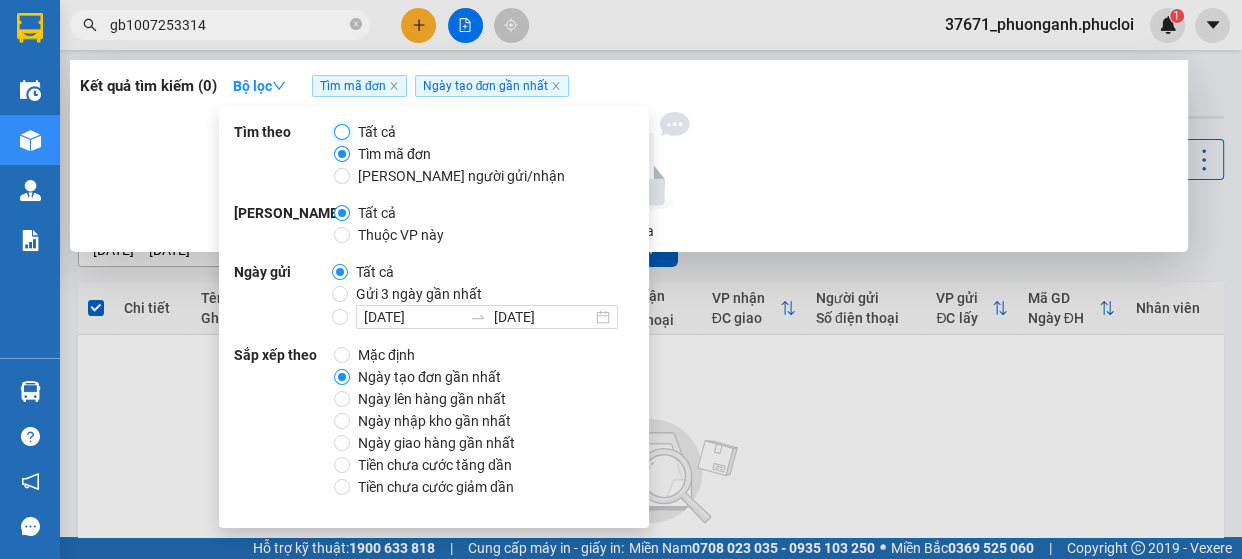 radio on "true" 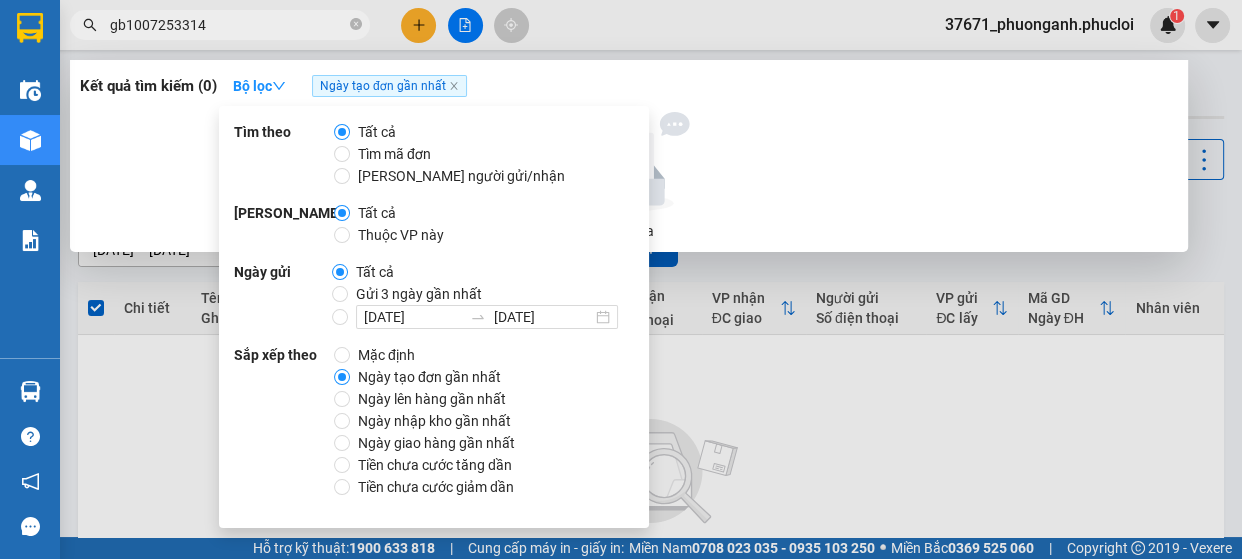 click on "Ngày tạo đơn gần nhất" 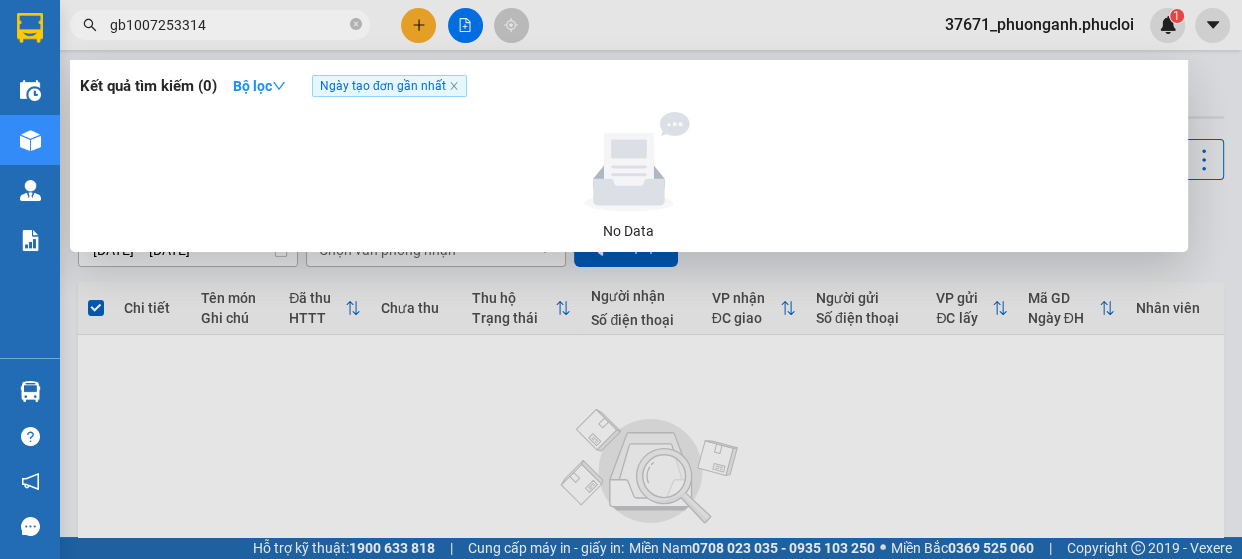 click at bounding box center [629, 162] 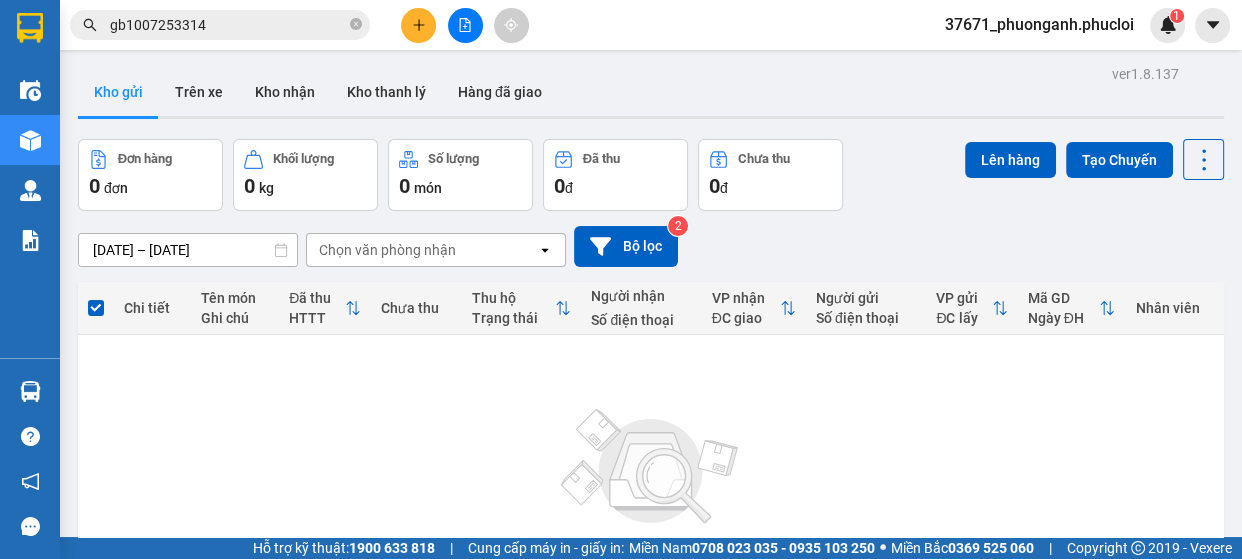 click 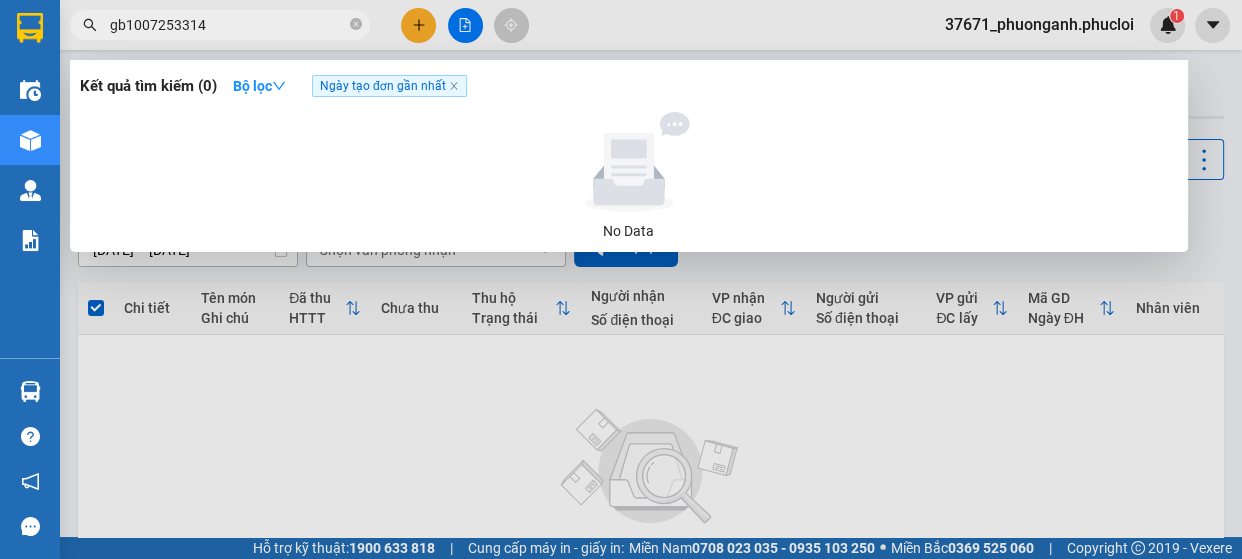 click on "gb1007253314" at bounding box center (220, 25) 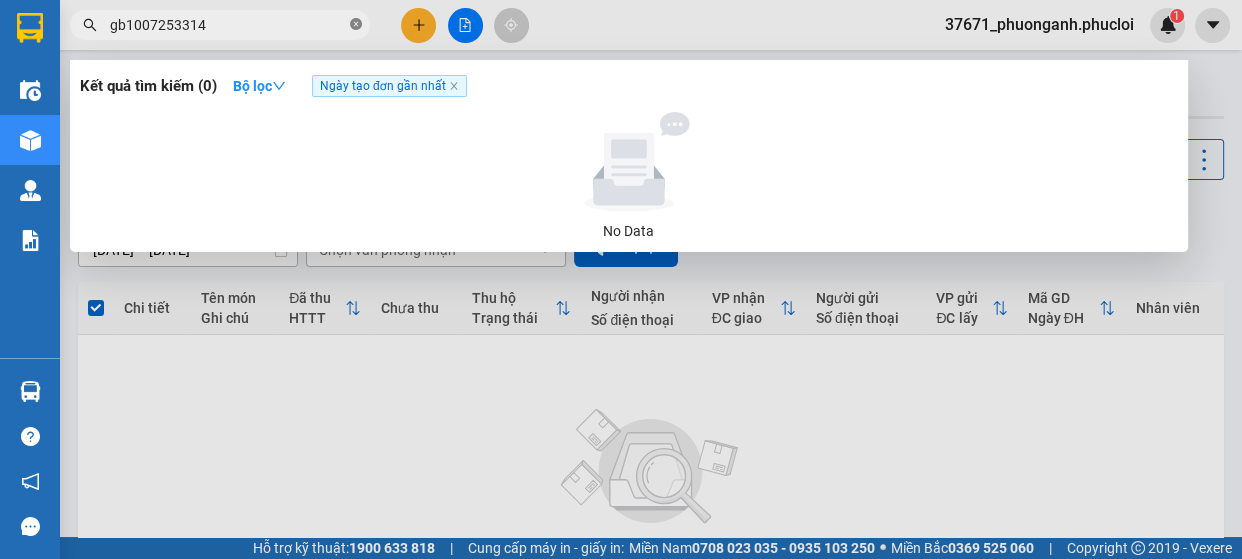 click 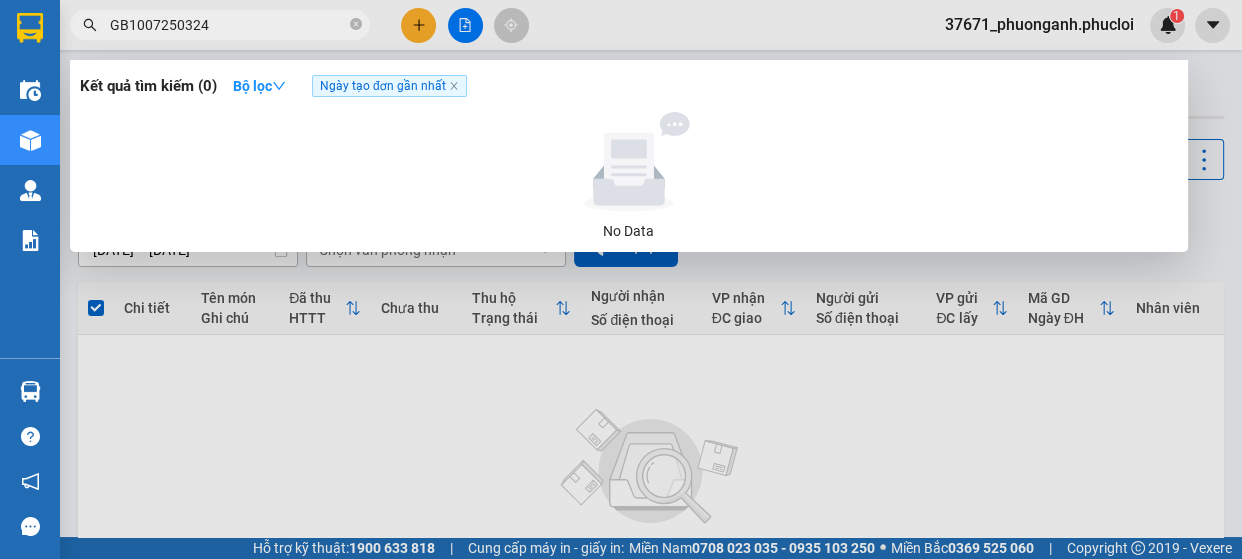 click on "GB1007250324" at bounding box center (228, 25) 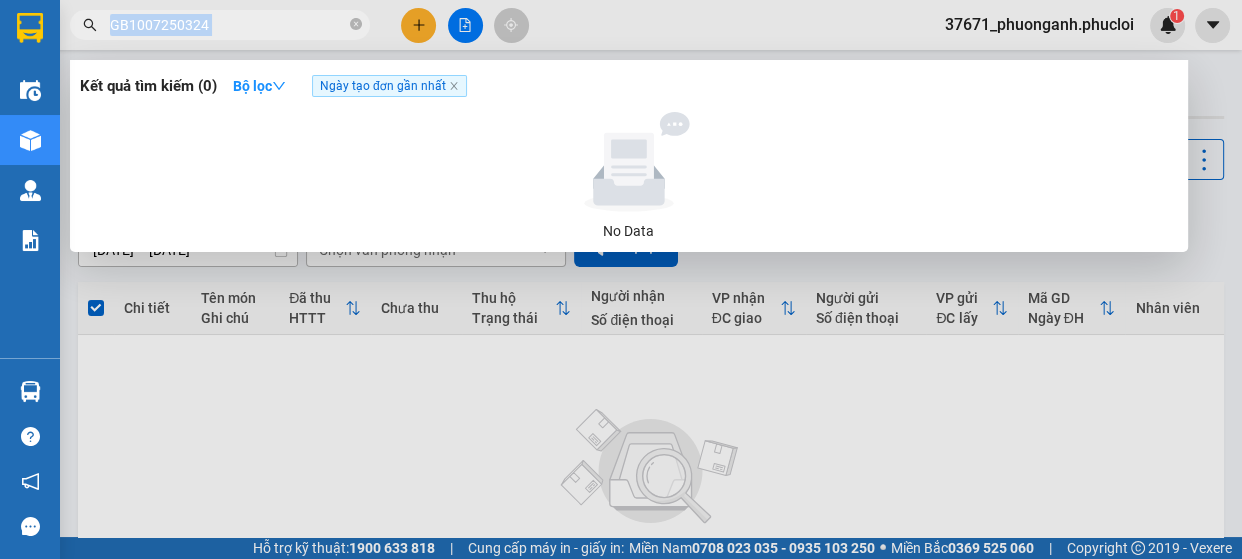 drag, startPoint x: 90, startPoint y: 26, endPoint x: 100, endPoint y: 23, distance: 10.440307 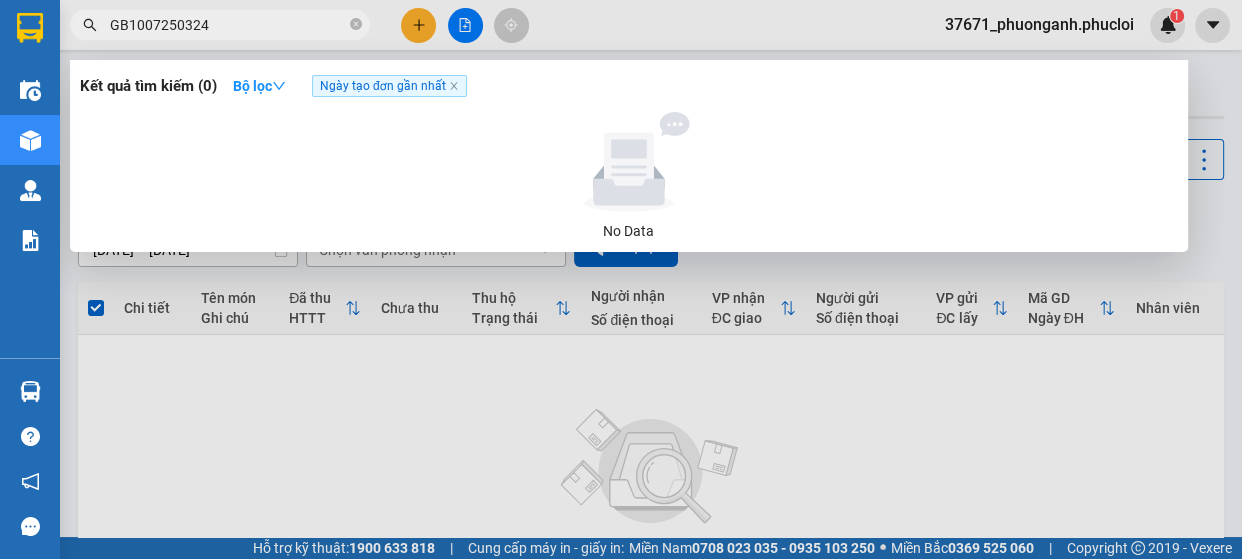 click 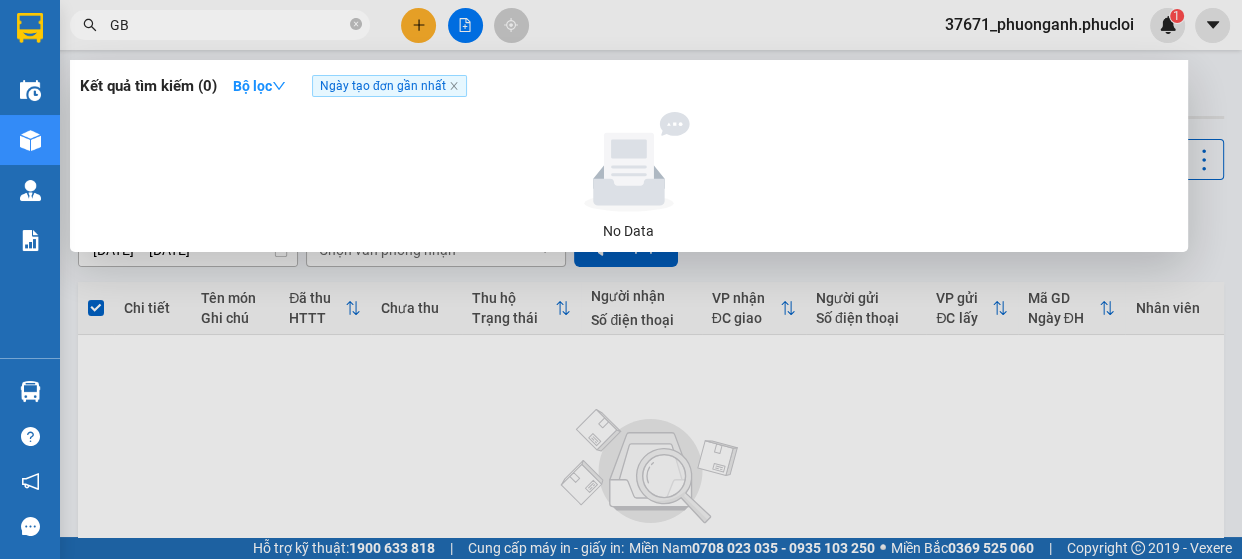 type on "G" 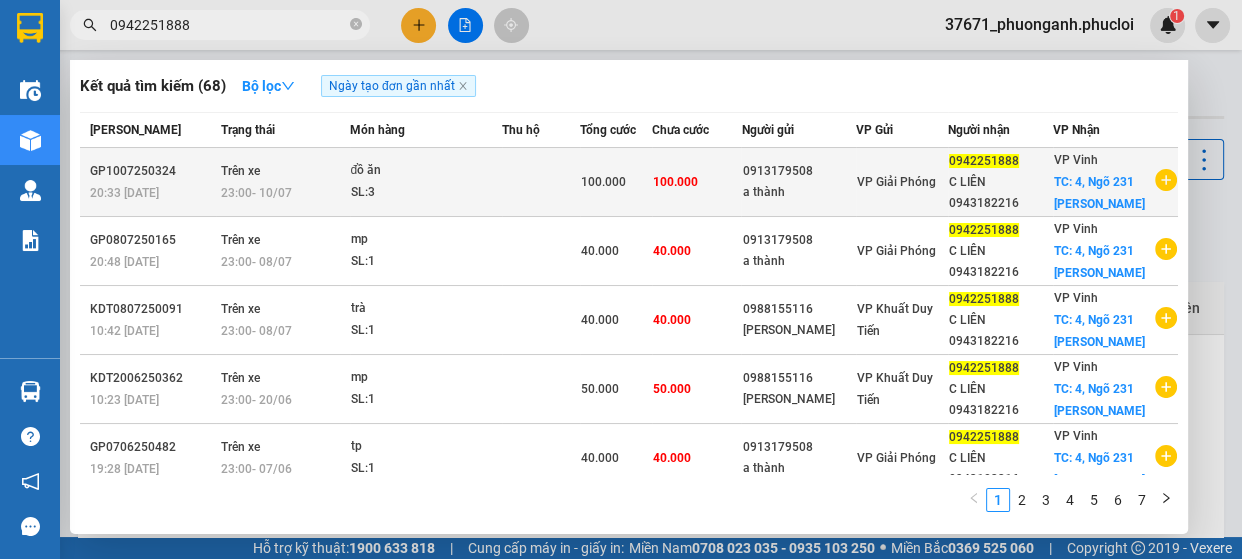 type on "0942251888" 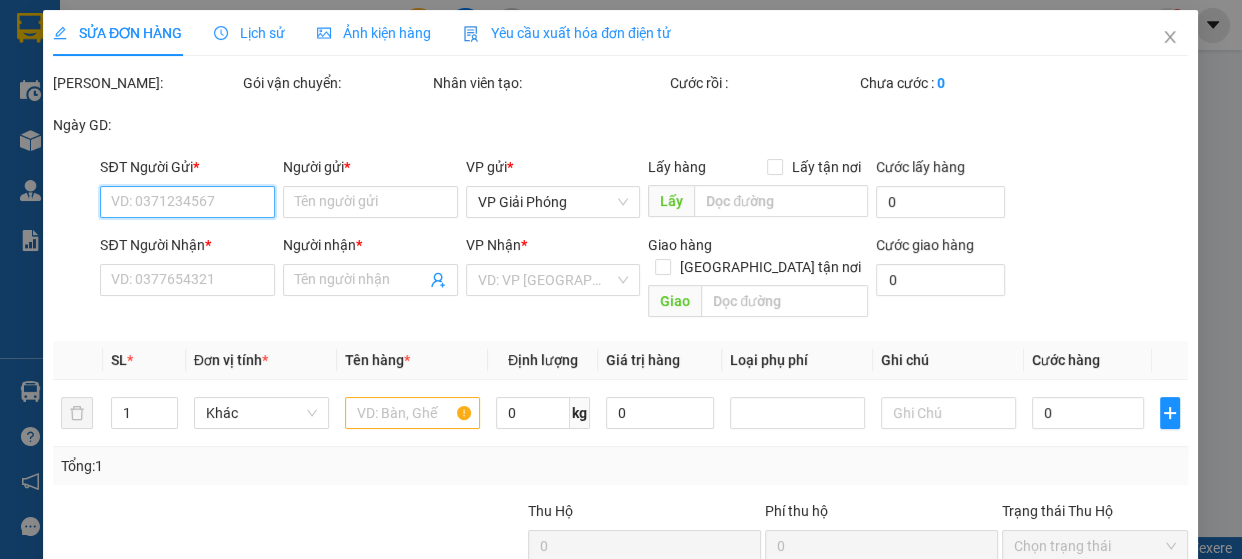 type on "0913179508" 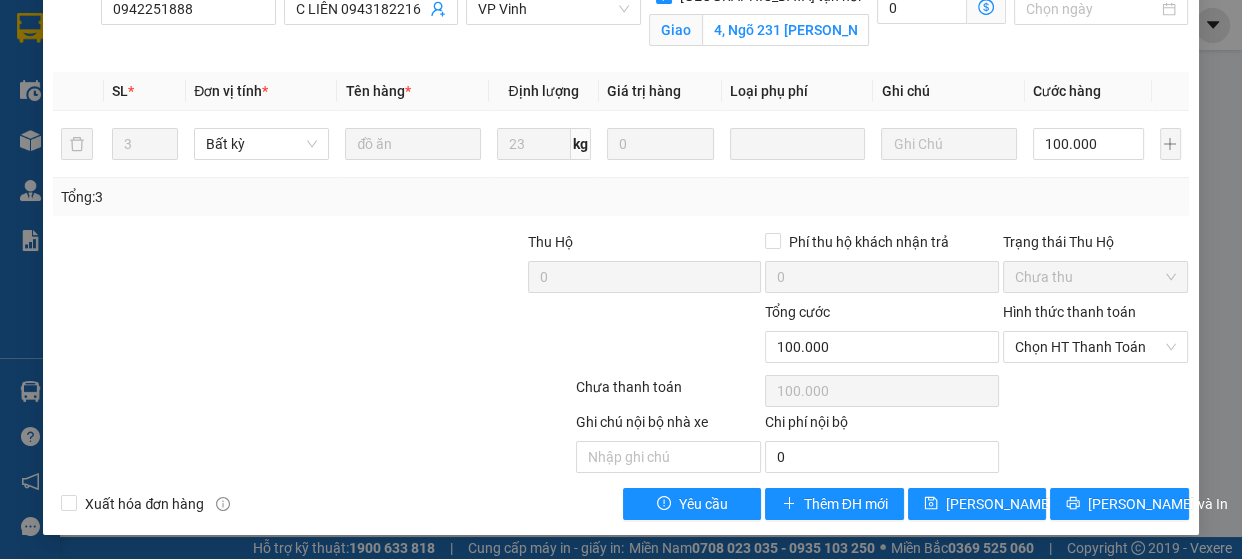 scroll, scrollTop: 340, scrollLeft: 0, axis: vertical 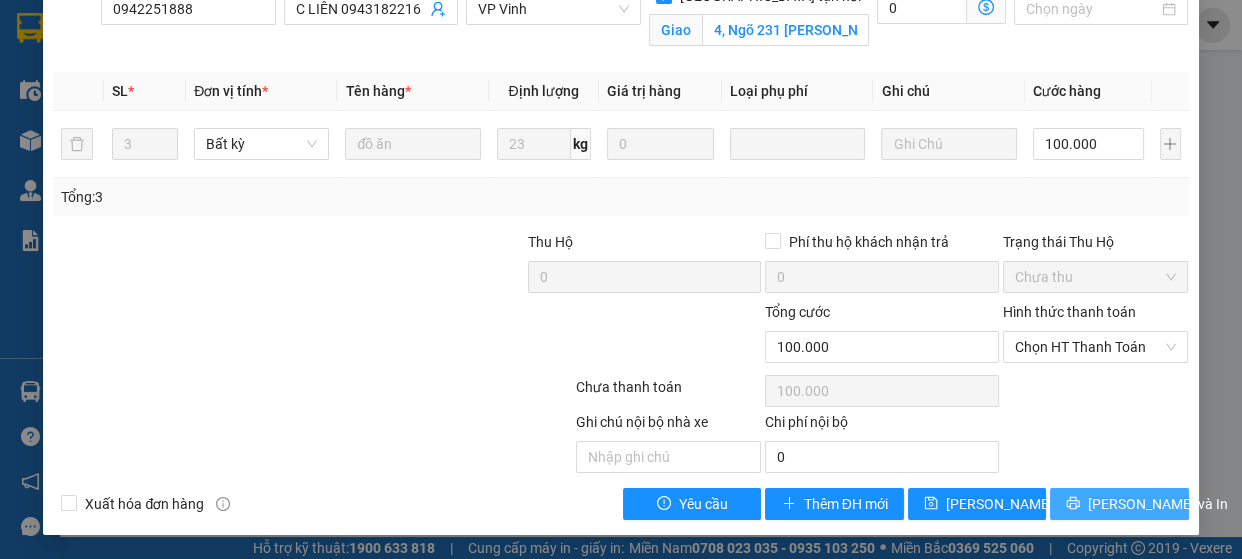 click on "[PERSON_NAME] và In" at bounding box center (1158, 504) 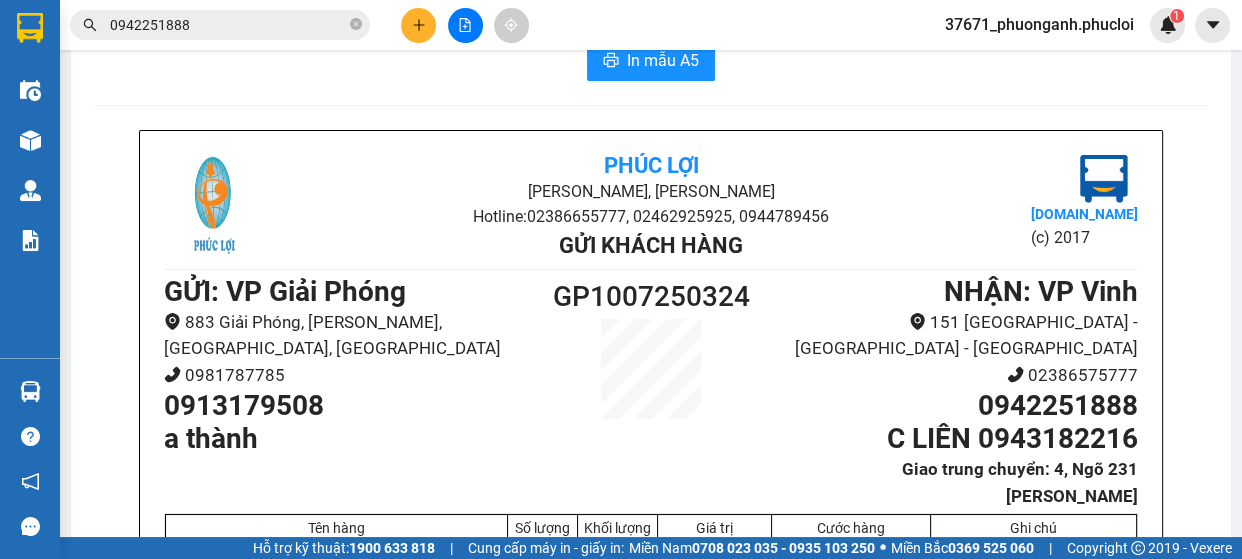 scroll, scrollTop: 0, scrollLeft: 0, axis: both 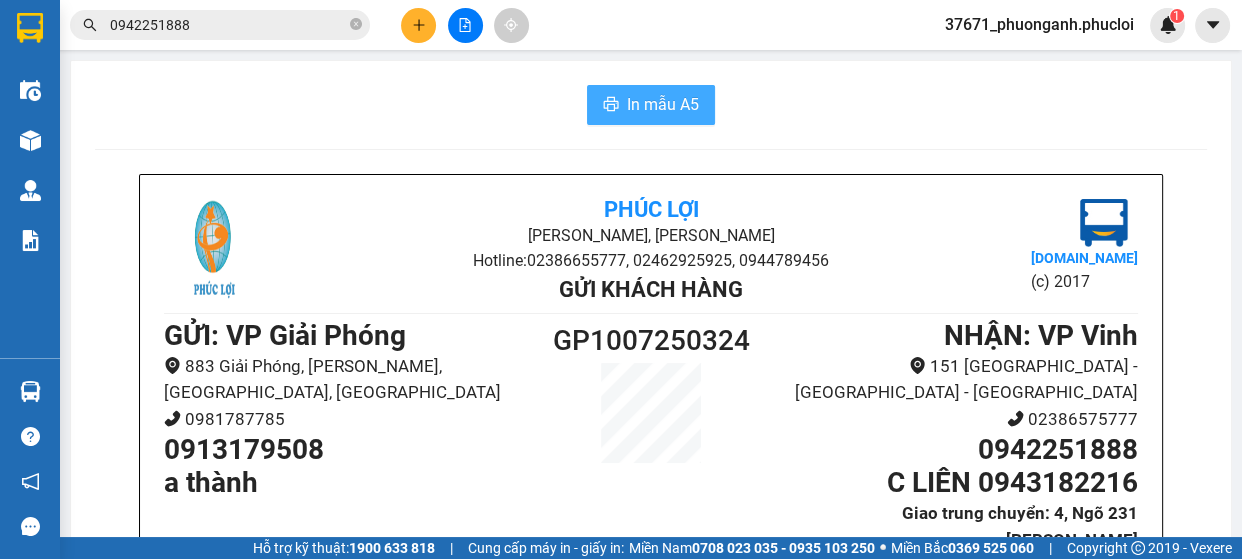 click on "In mẫu A5" at bounding box center [663, 104] 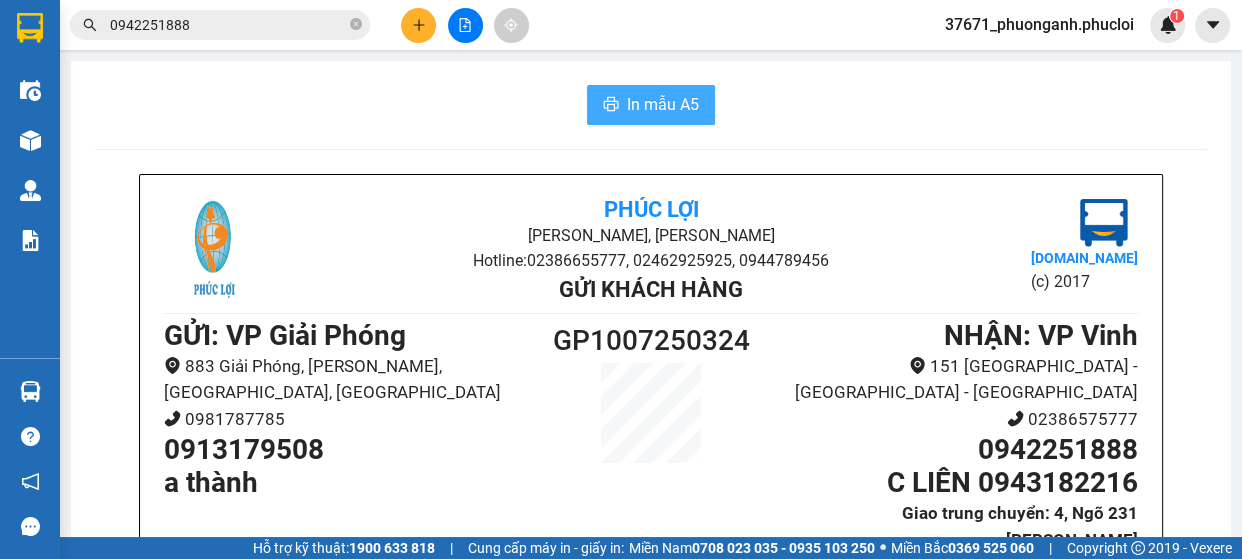 scroll, scrollTop: 0, scrollLeft: 0, axis: both 